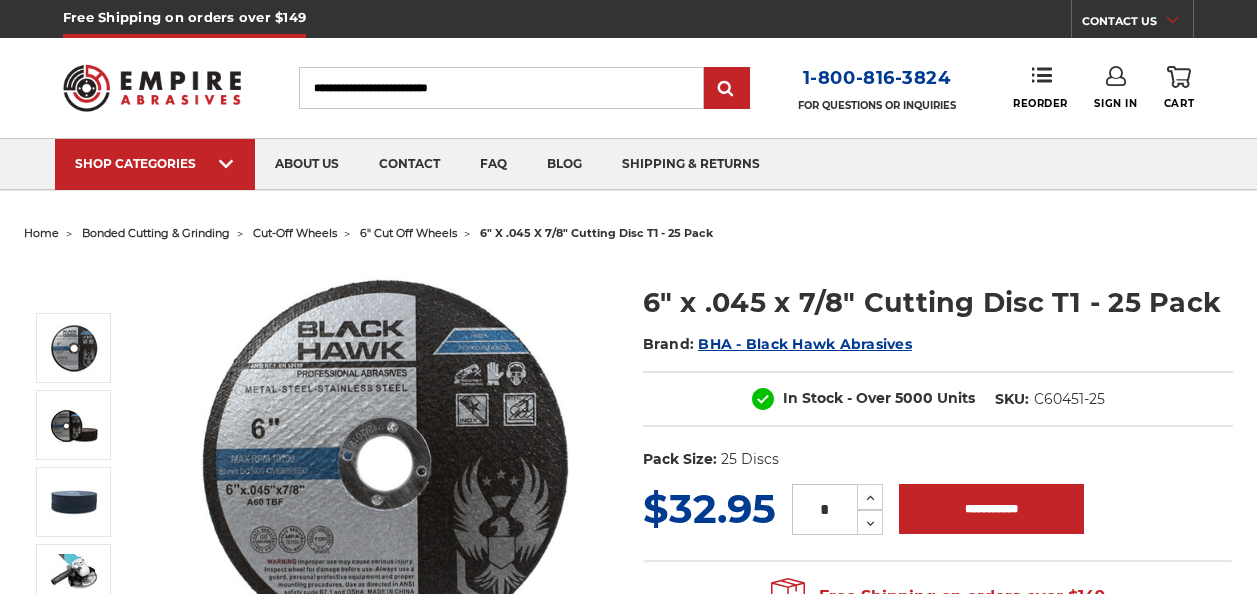 scroll, scrollTop: 200, scrollLeft: 0, axis: vertical 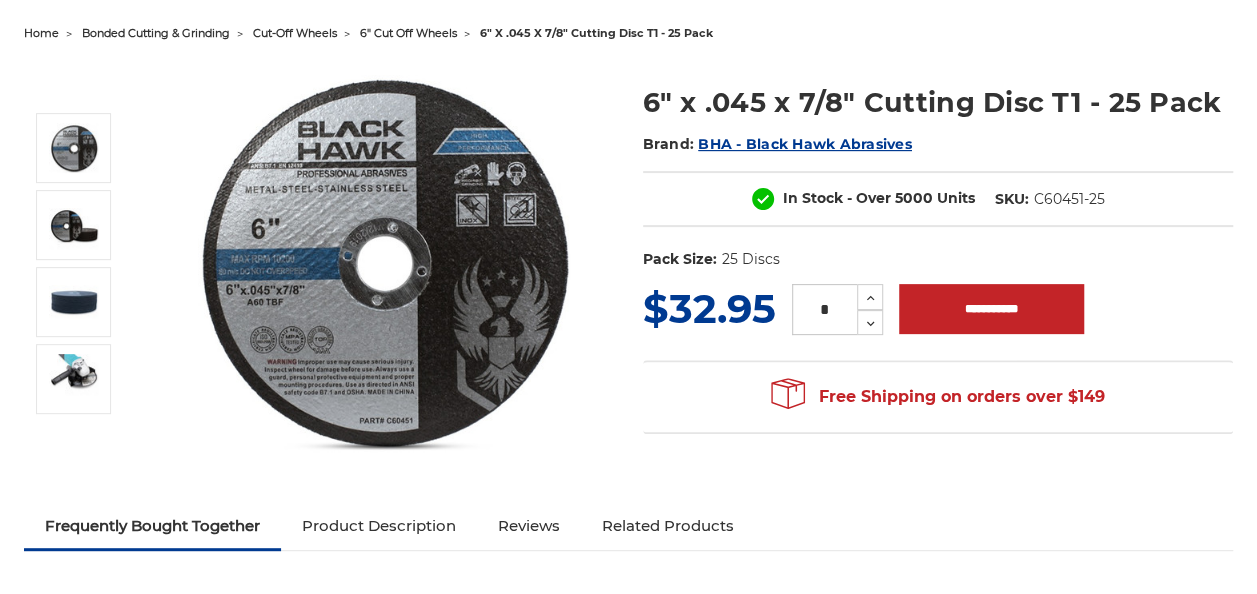 click 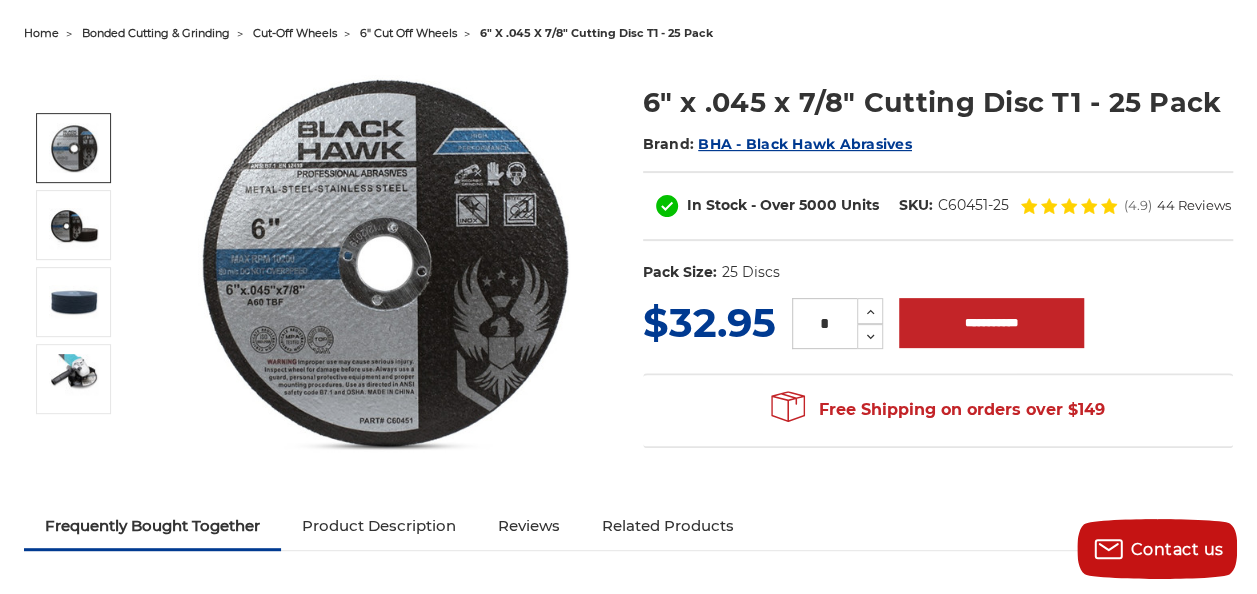 click on "6" x .045 x 7/8" Cutting Disc T1 - 25 Pack
Brand:   BHA - Black Hawk Abrasives" at bounding box center (628, 276) 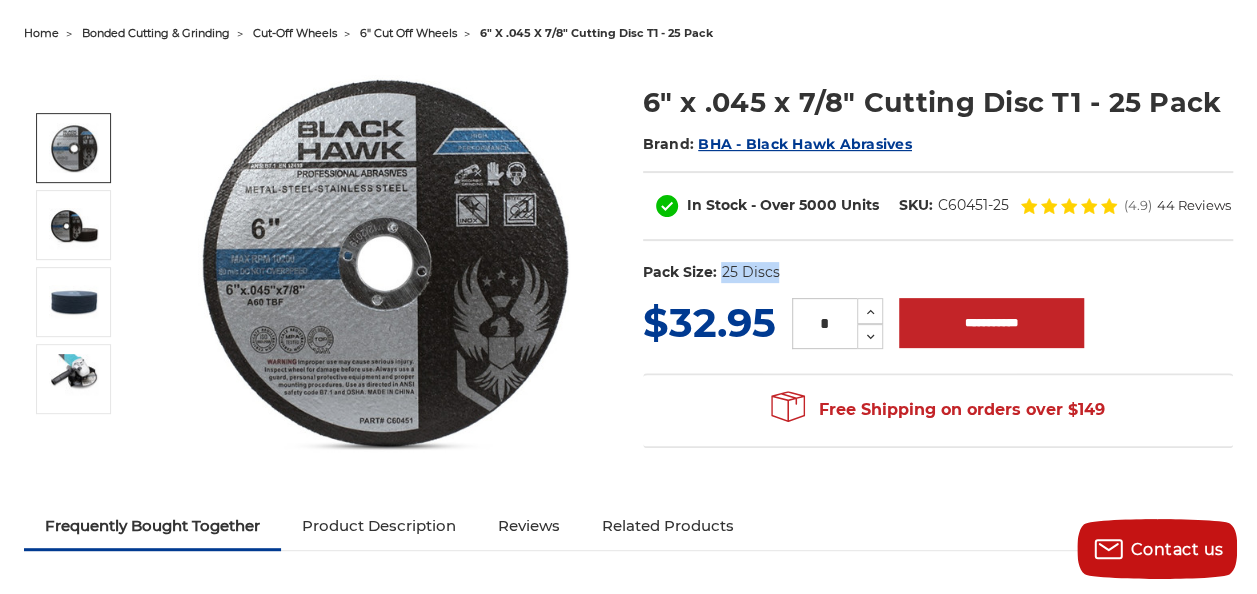 drag, startPoint x: 719, startPoint y: 324, endPoint x: 802, endPoint y: 332, distance: 83.38465 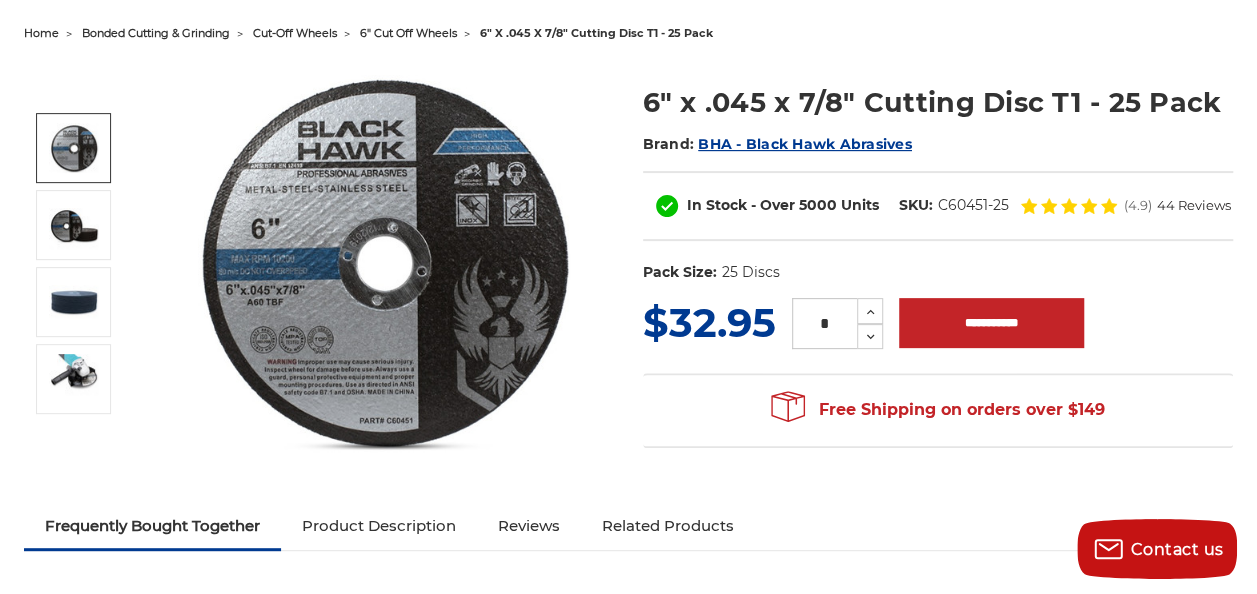 drag, startPoint x: 802, startPoint y: 332, endPoint x: 725, endPoint y: 395, distance: 99.48869 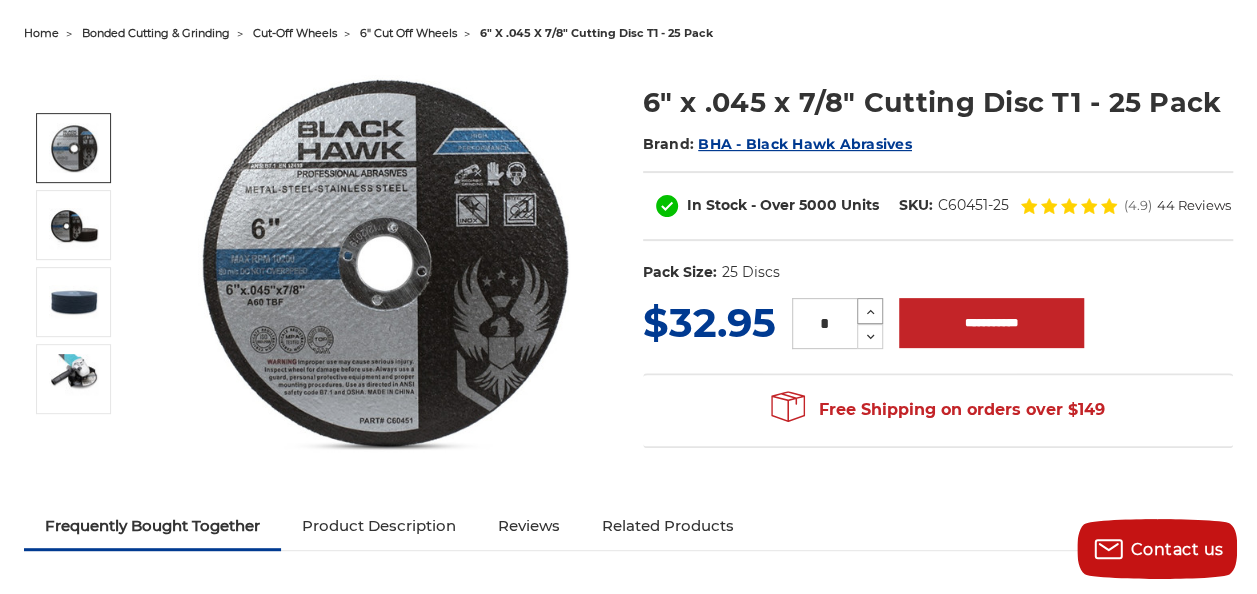 click 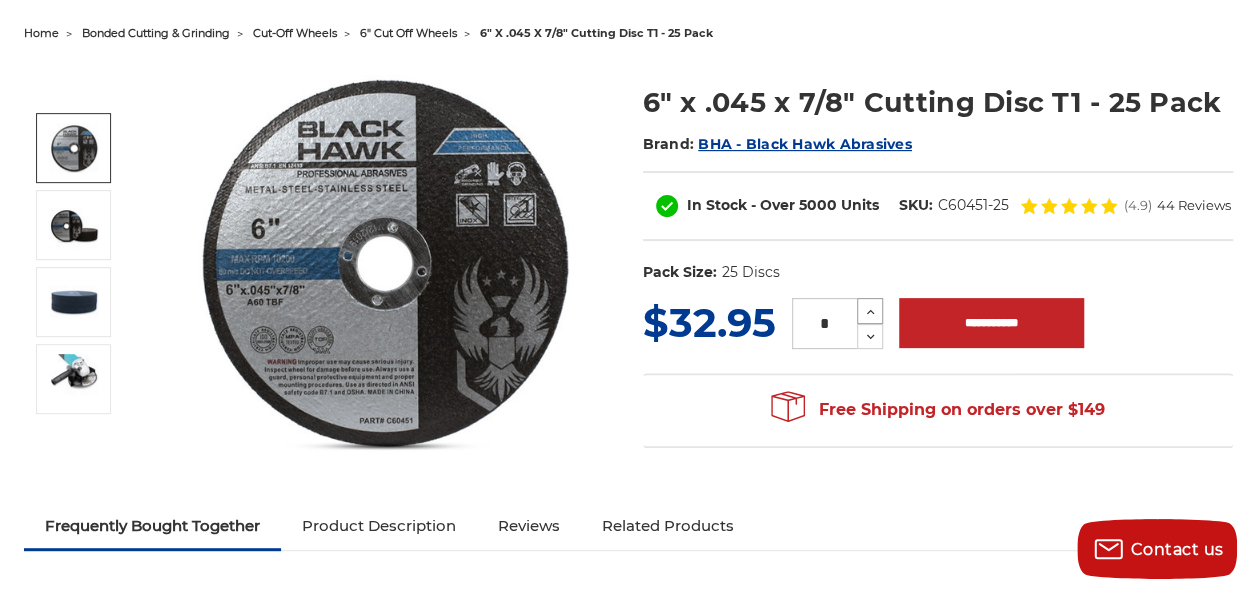 click 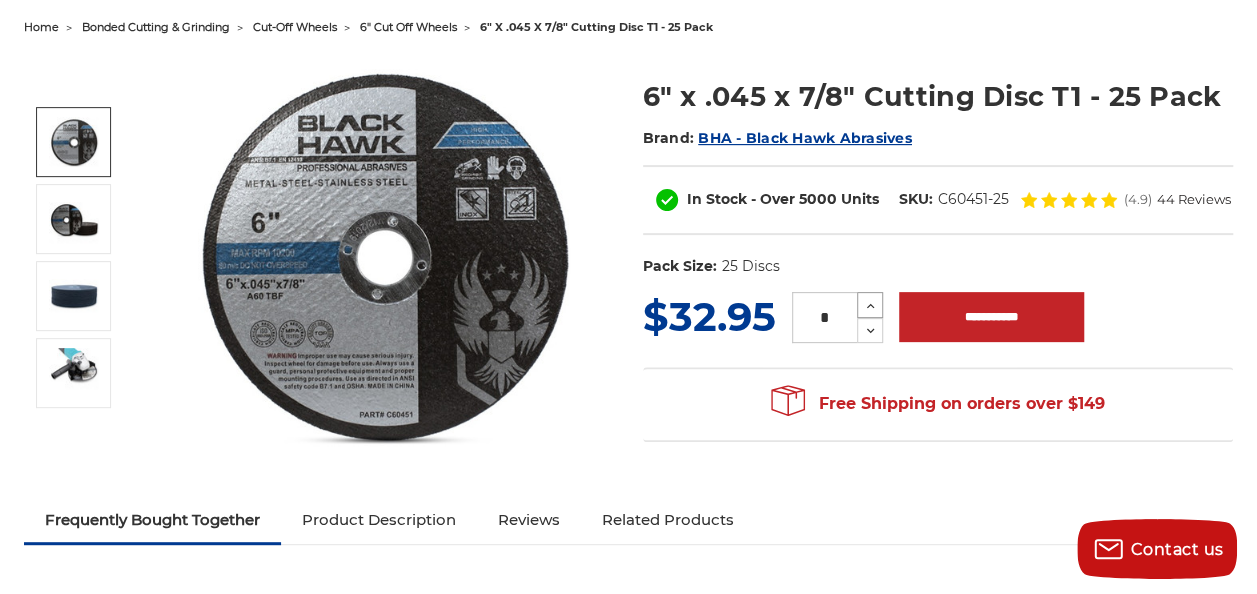 scroll, scrollTop: 200, scrollLeft: 0, axis: vertical 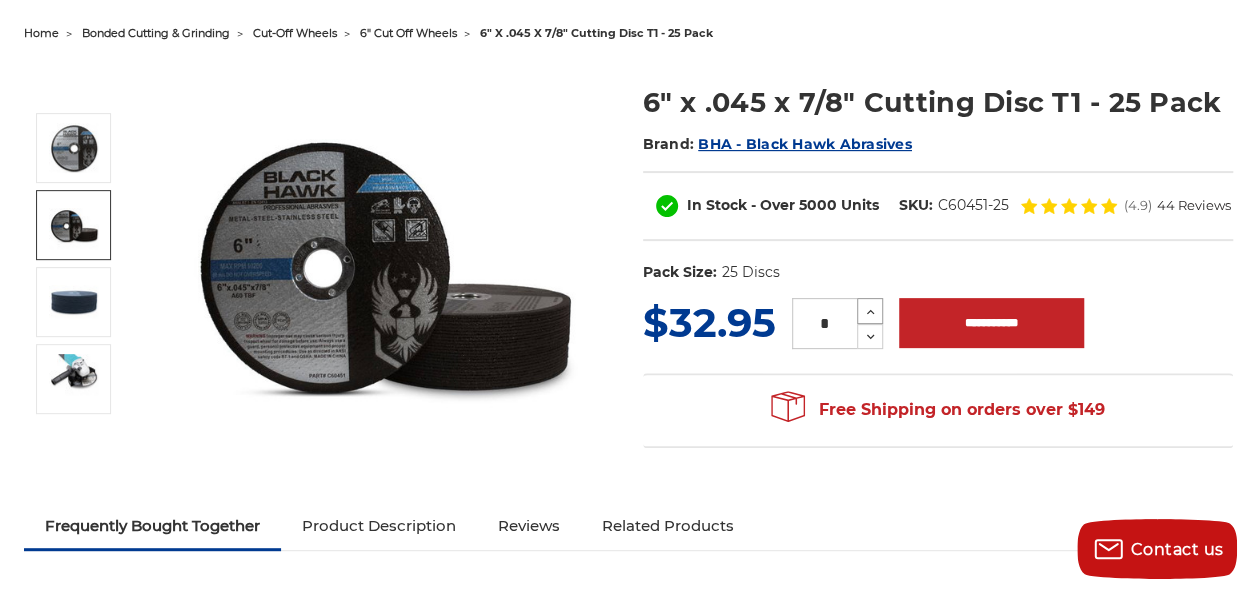click 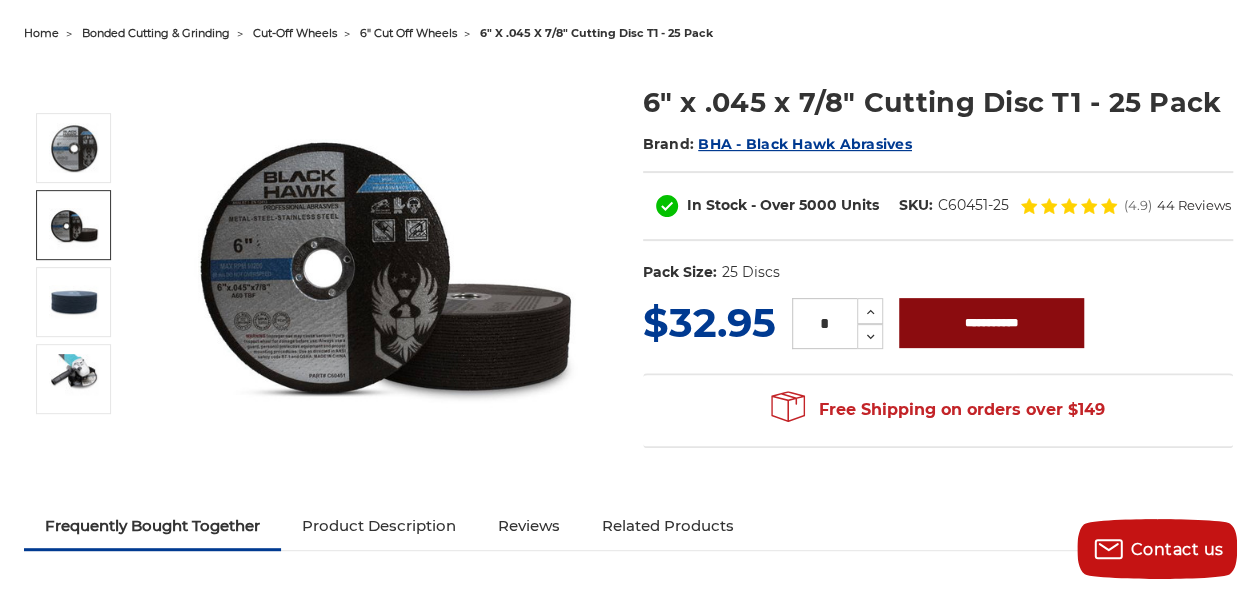 click on "**********" at bounding box center [991, 323] 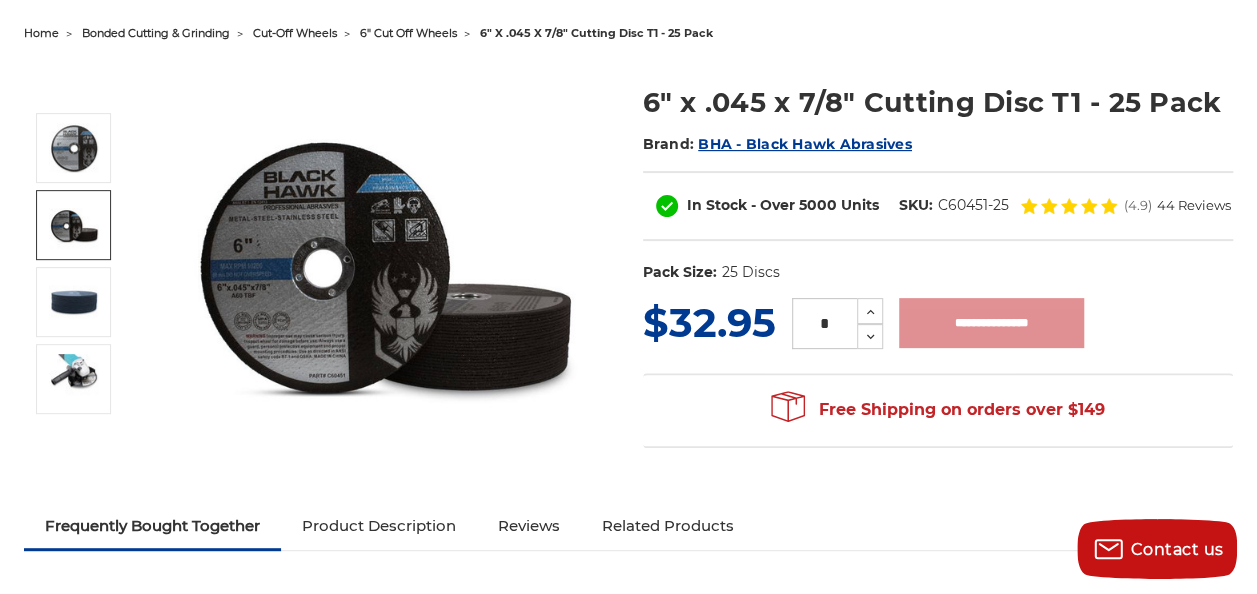 type on "**********" 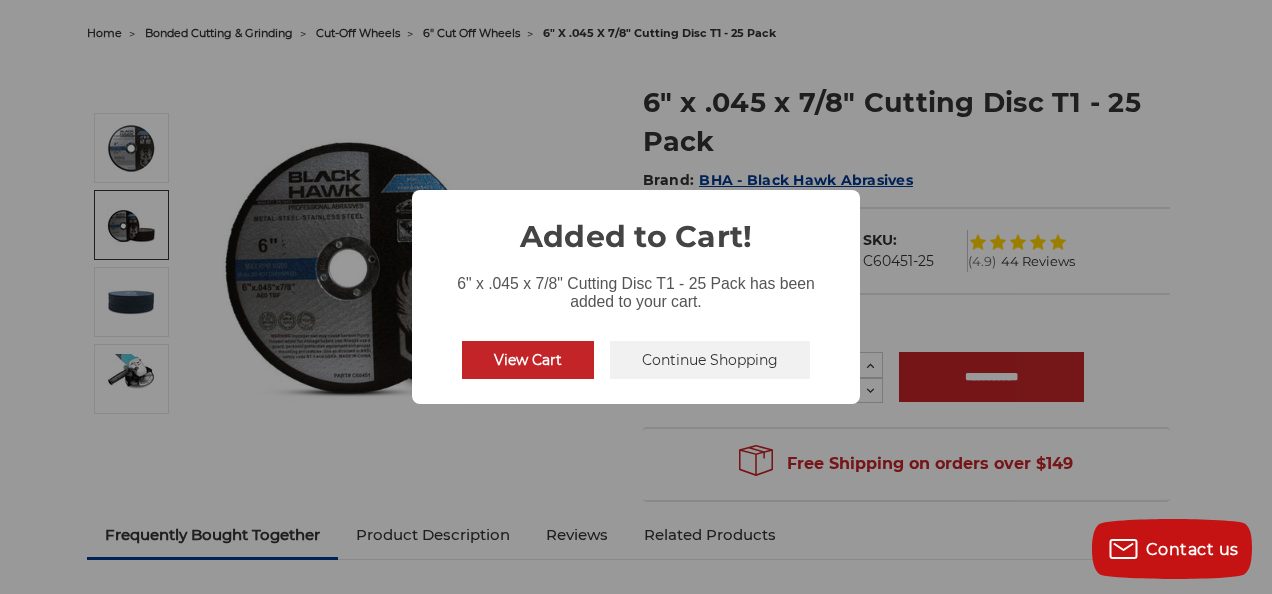 click on "View Cart" at bounding box center (528, 360) 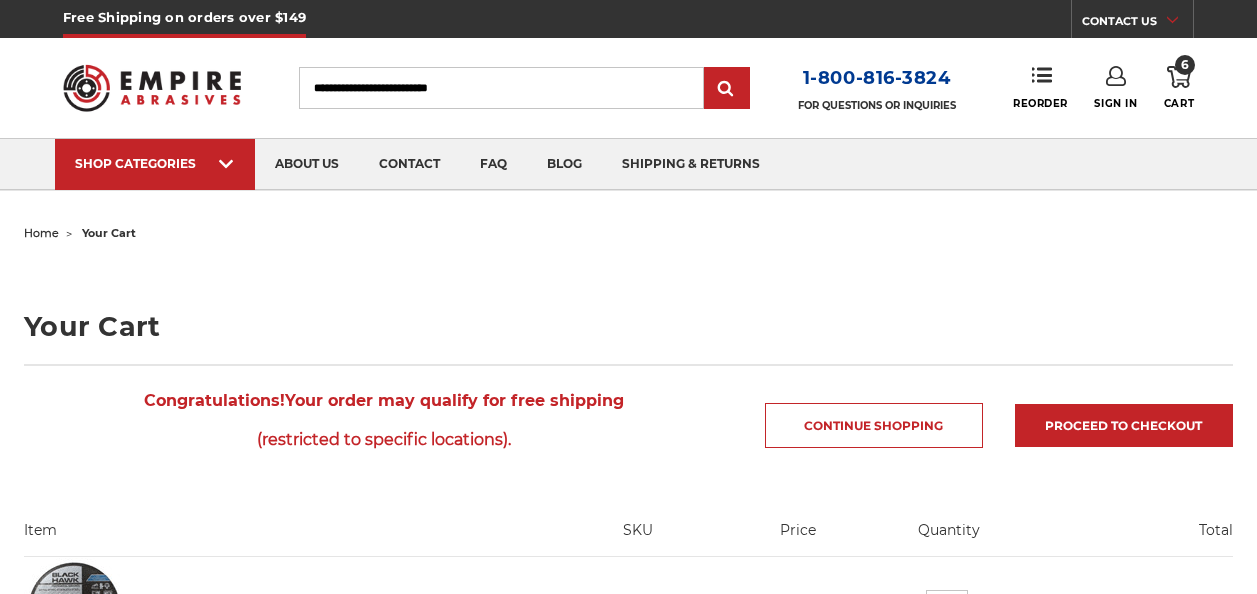scroll, scrollTop: 0, scrollLeft: 0, axis: both 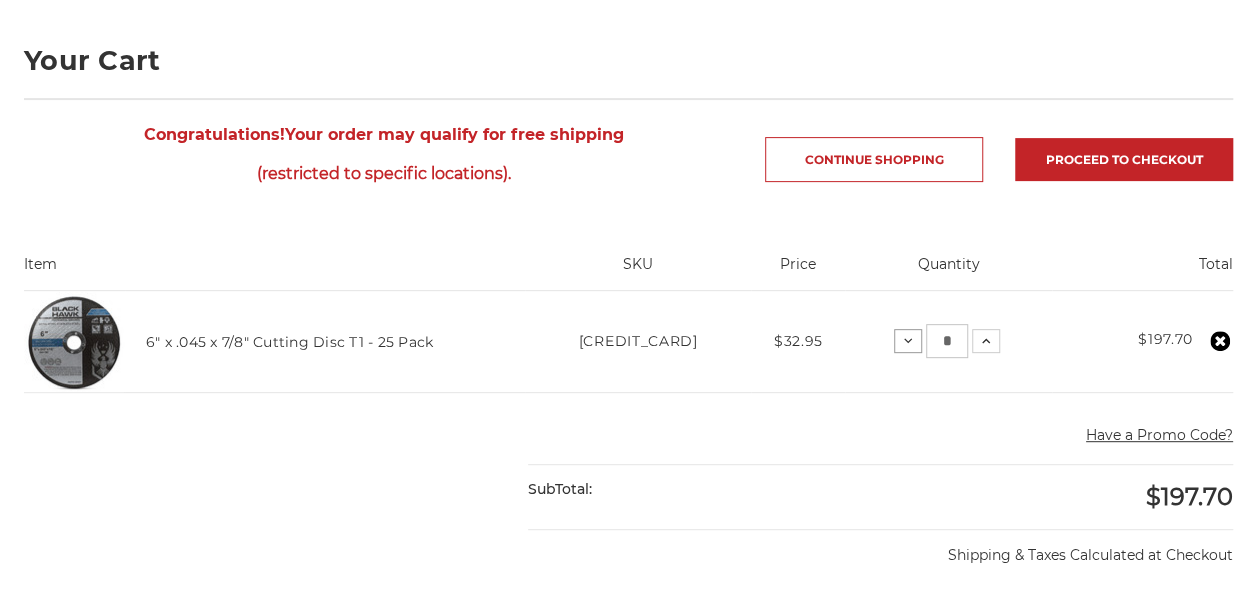 click 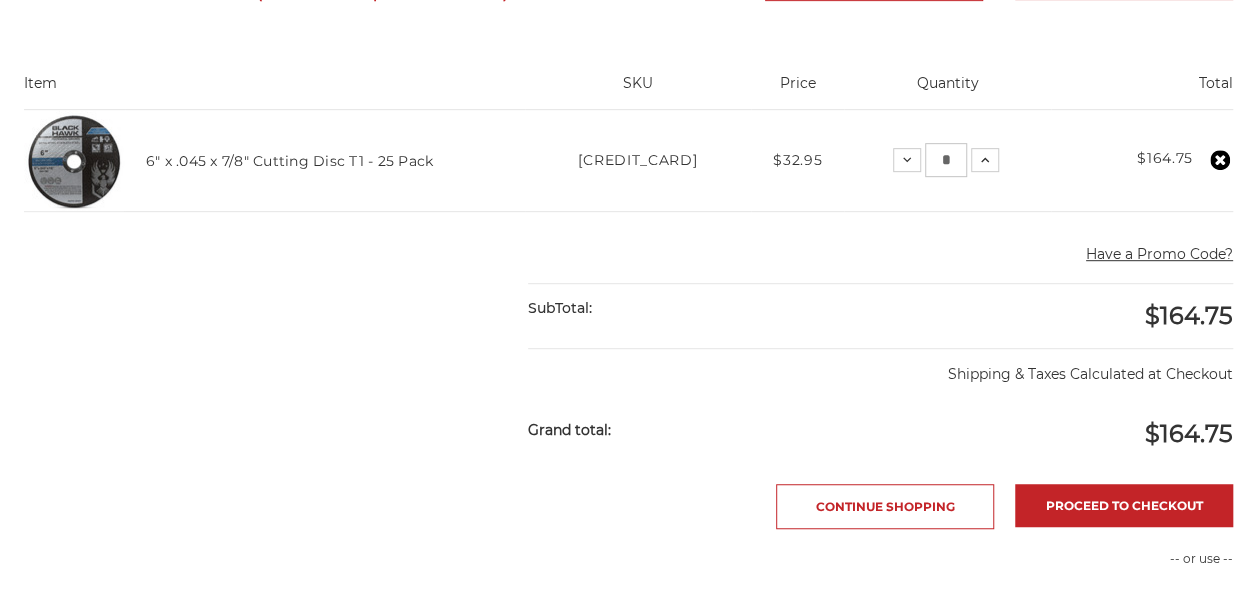 scroll, scrollTop: 333, scrollLeft: 0, axis: vertical 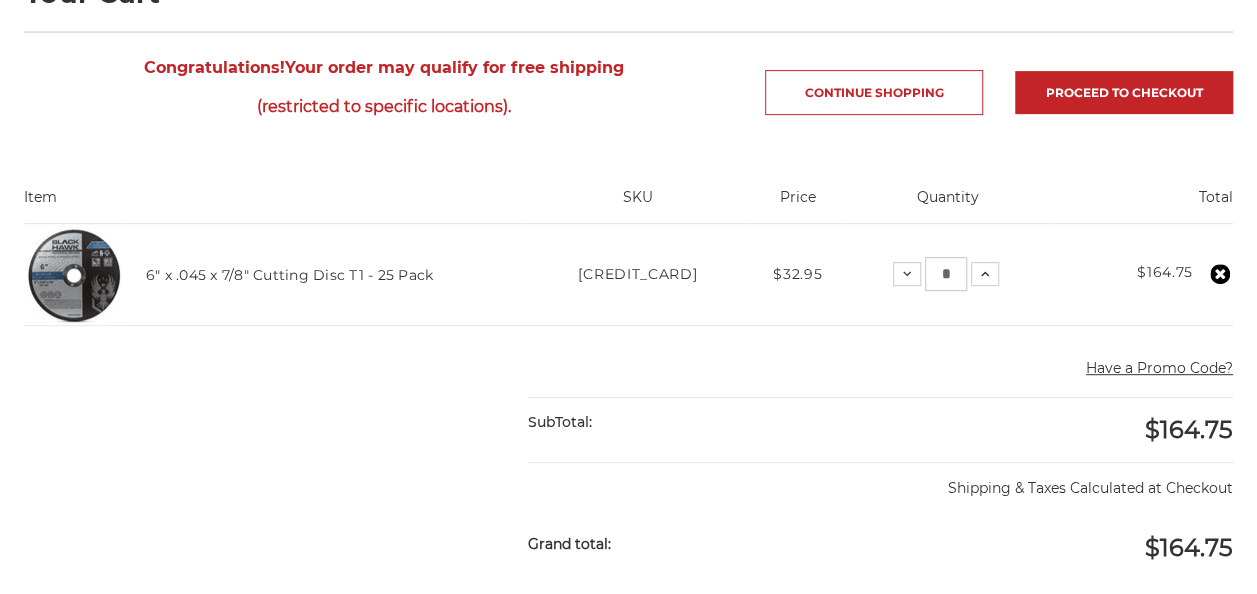click at bounding box center [74, 275] 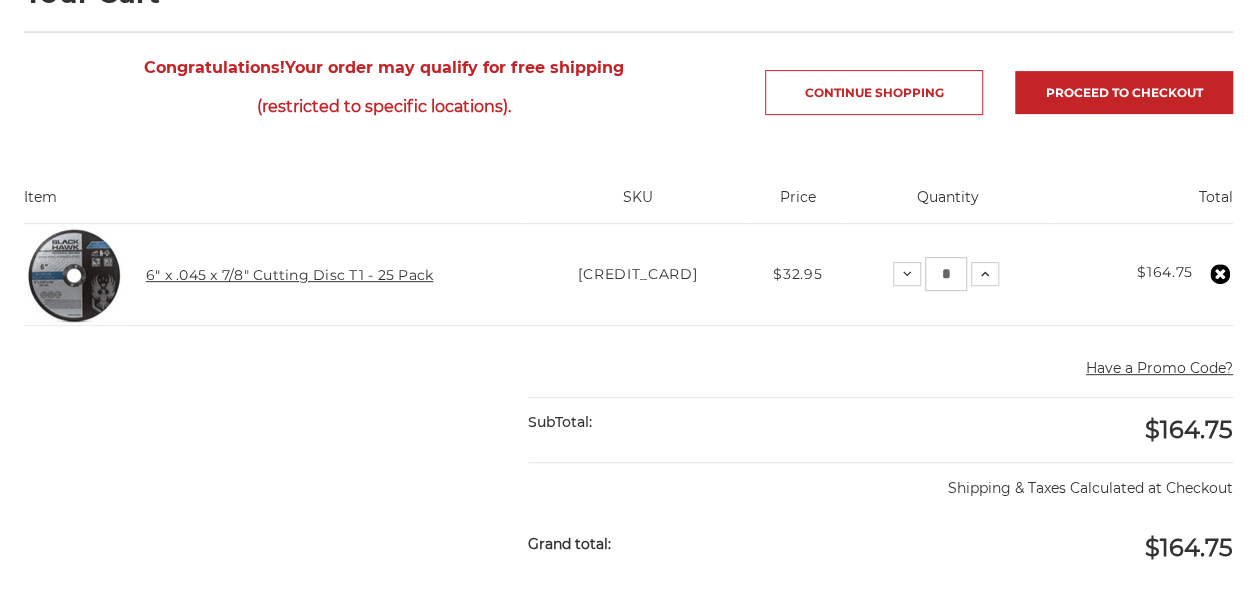 click on "6" x .045 x 7/8" Cutting Disc T1 - 25 Pack" at bounding box center (290, 275) 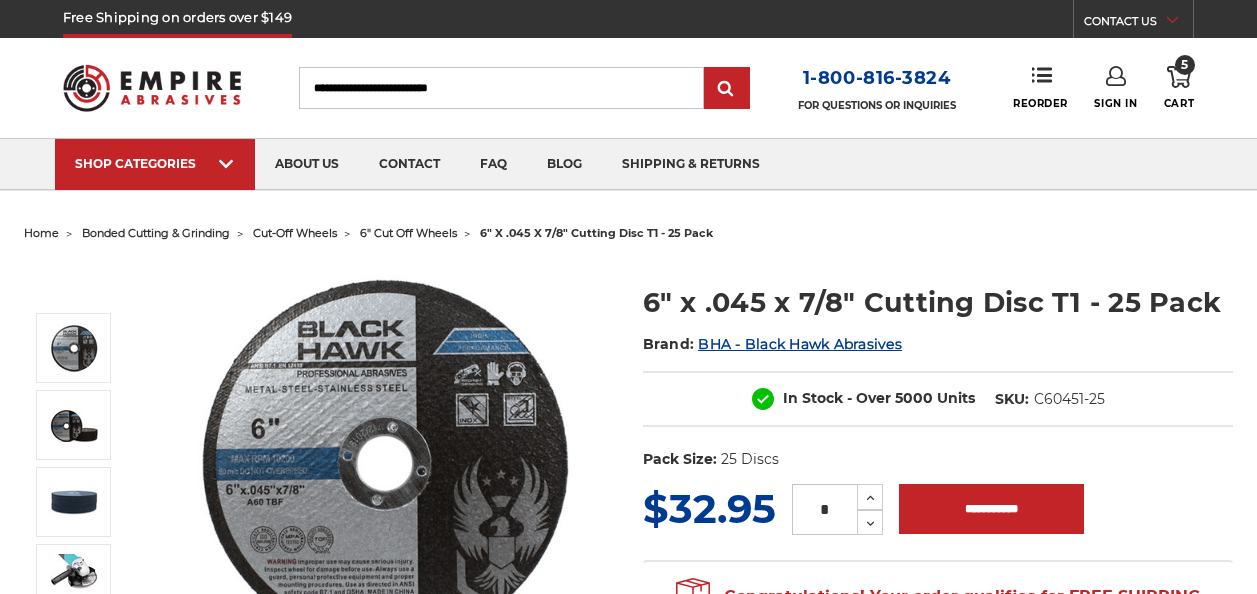 scroll, scrollTop: 0, scrollLeft: 0, axis: both 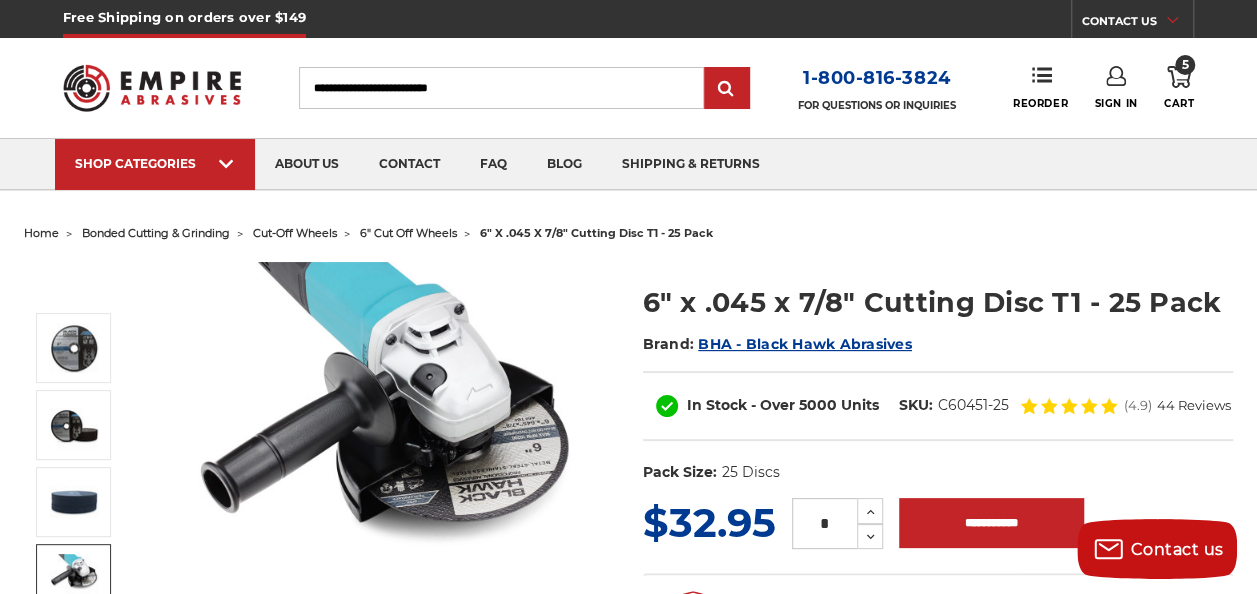 click 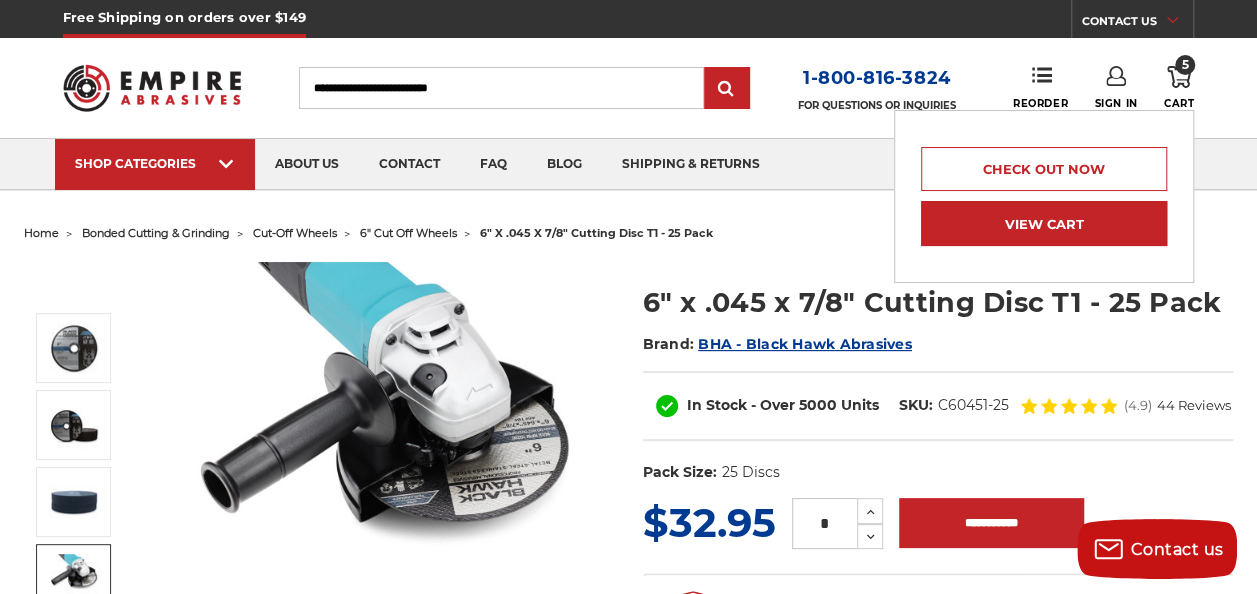 click on "View Cart" at bounding box center (1044, 223) 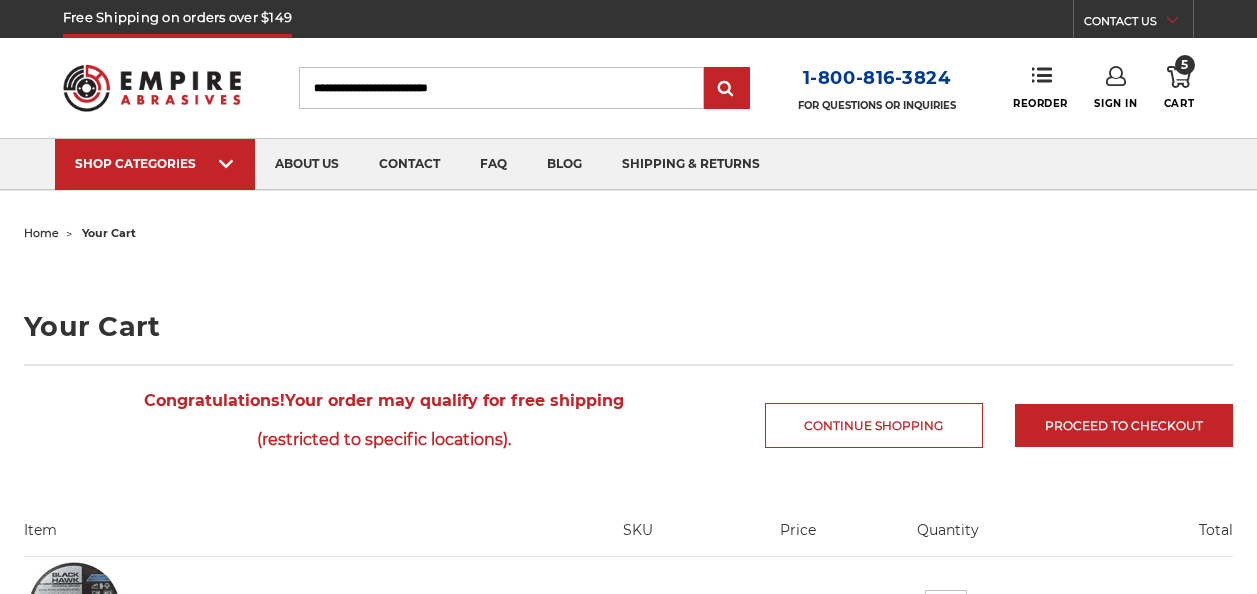 scroll, scrollTop: 0, scrollLeft: 0, axis: both 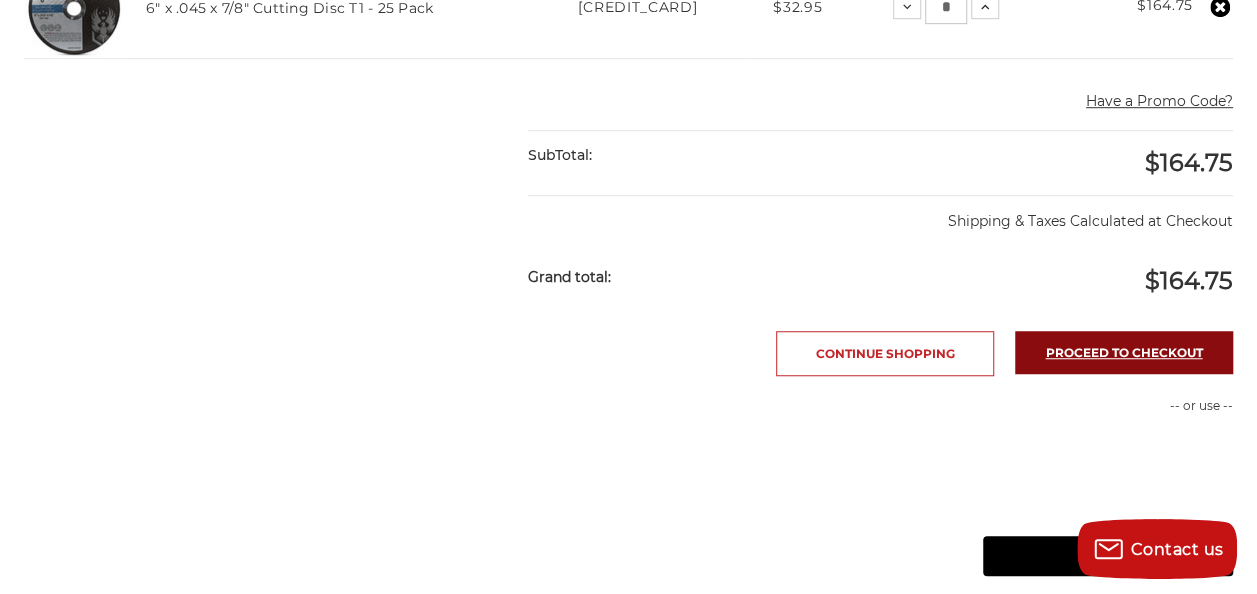 click on "Proceed to checkout" at bounding box center [1124, 352] 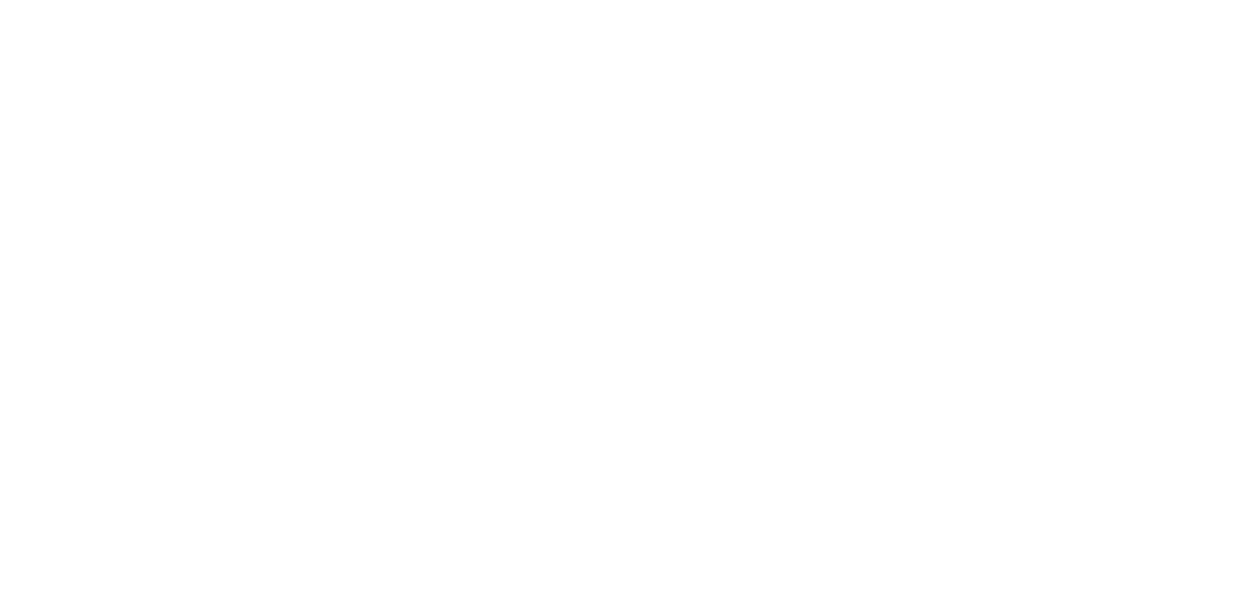 scroll, scrollTop: 0, scrollLeft: 0, axis: both 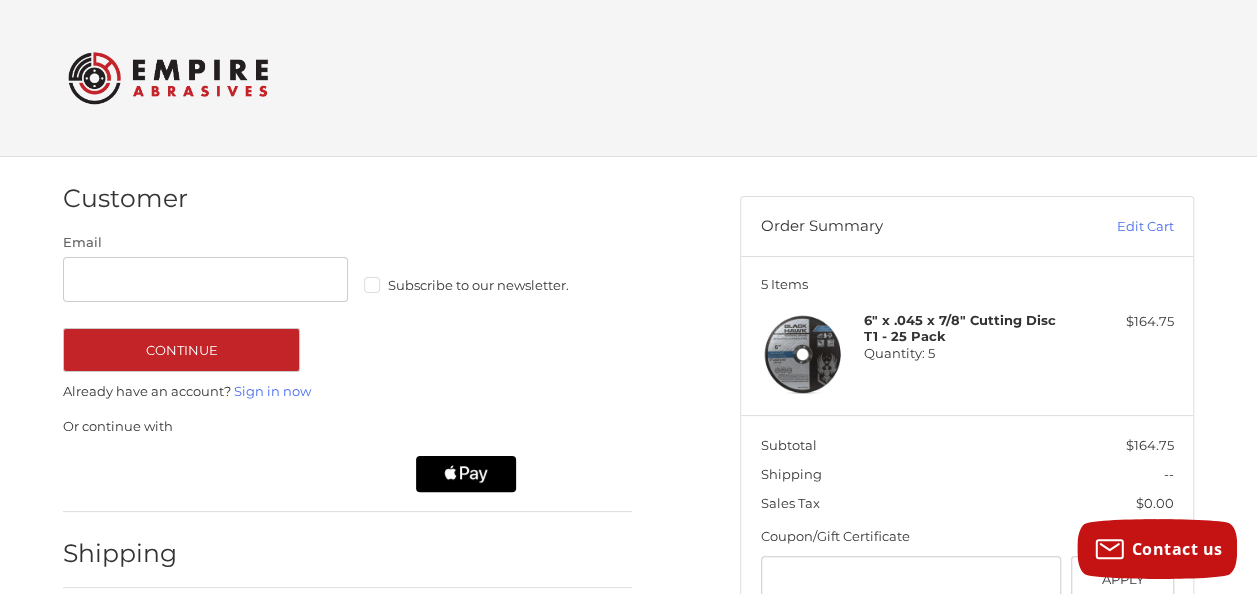 click at bounding box center (168, 78) 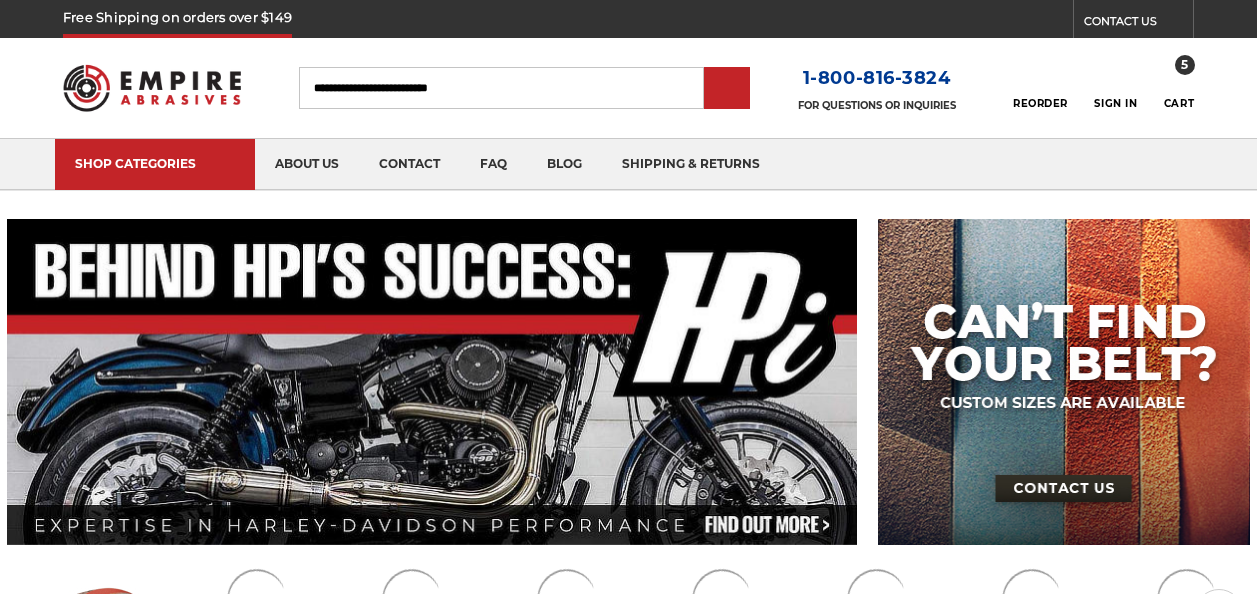 scroll, scrollTop: 0, scrollLeft: 0, axis: both 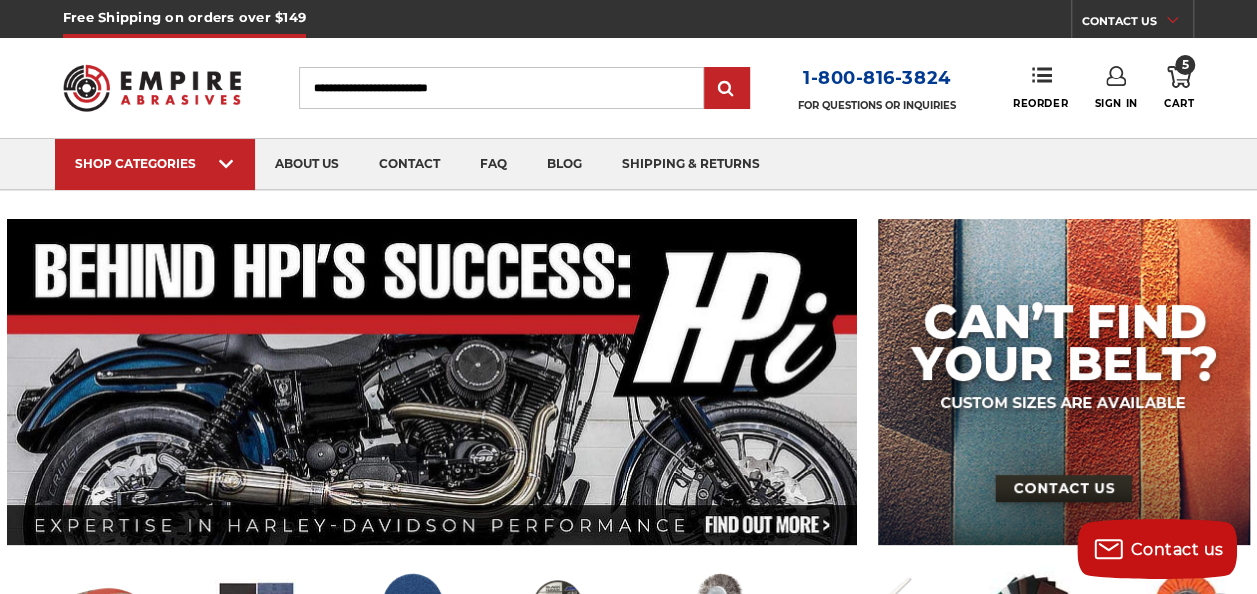 click on "Toggle menu
Menu
Search
1-800-816-3824
FOR QUESTIONS OR INQUIRIES
Phone
Reorder
Sign In
5
Cart" at bounding box center (628, 88) 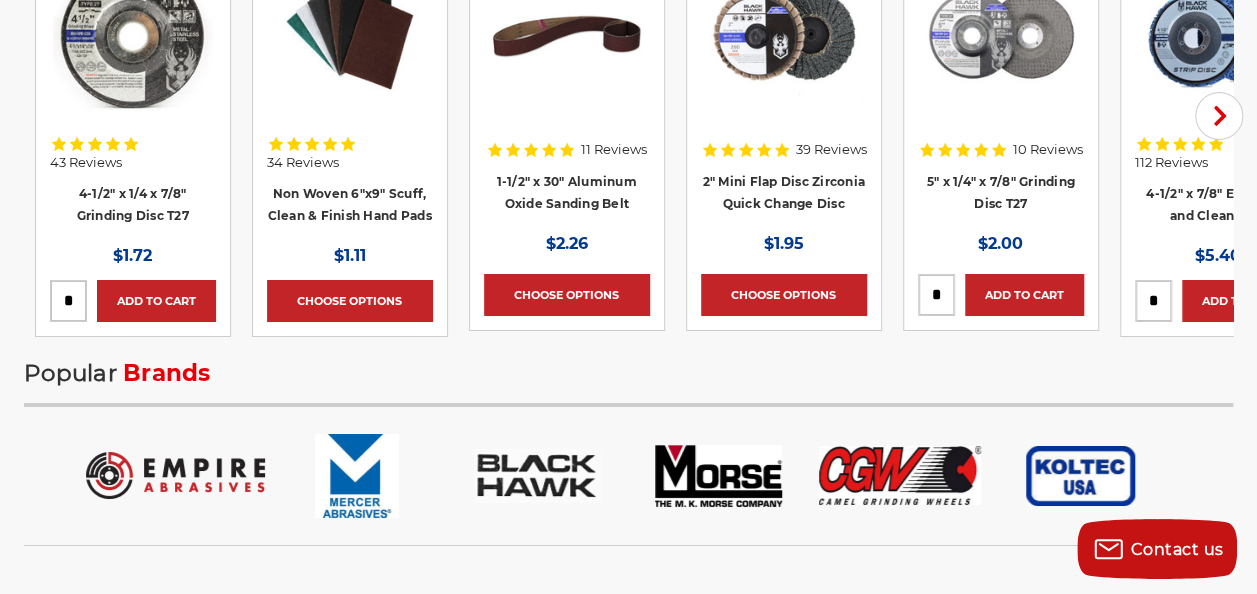 scroll, scrollTop: 0, scrollLeft: 0, axis: both 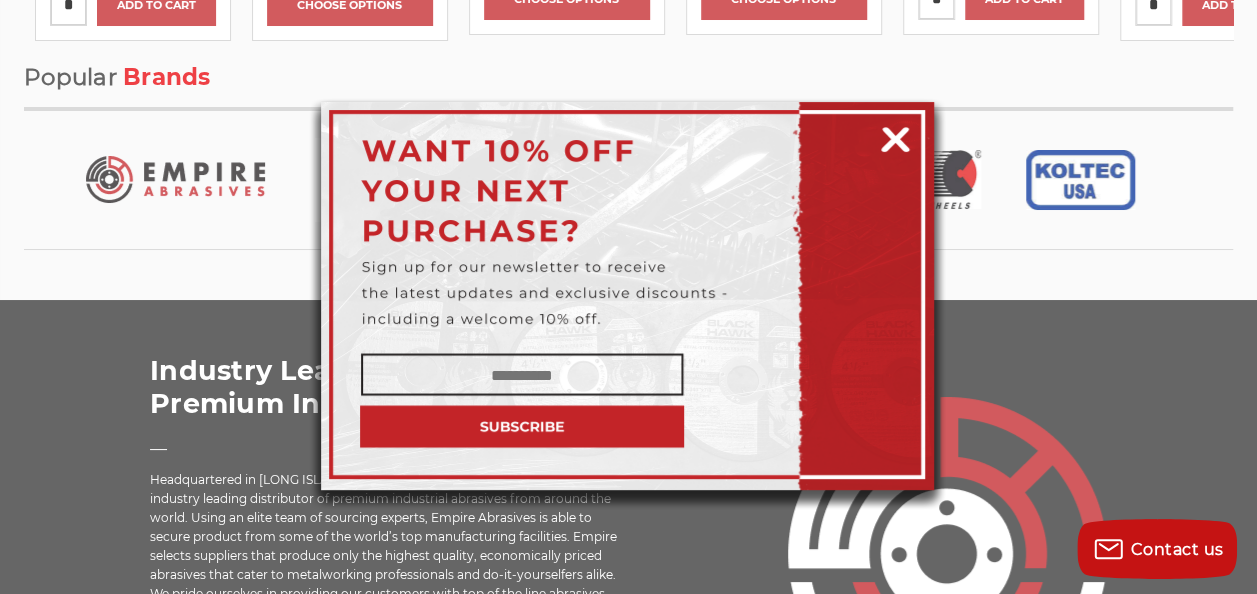 drag, startPoint x: 891, startPoint y: 140, endPoint x: 808, endPoint y: 150, distance: 83.60024 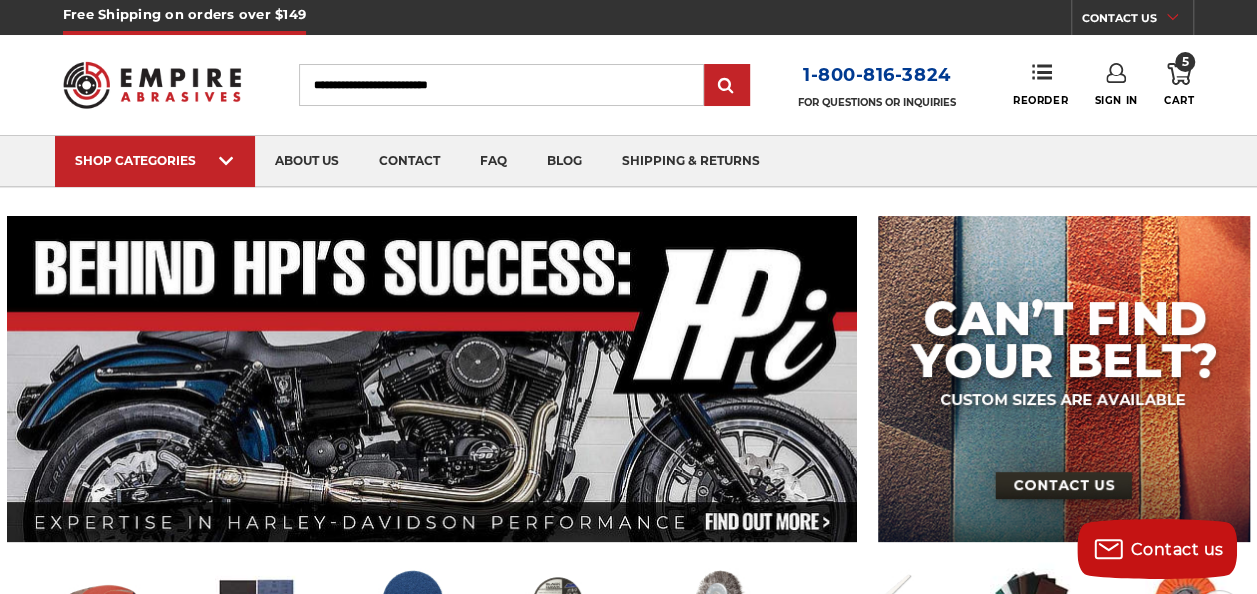 scroll, scrollTop: 0, scrollLeft: 0, axis: both 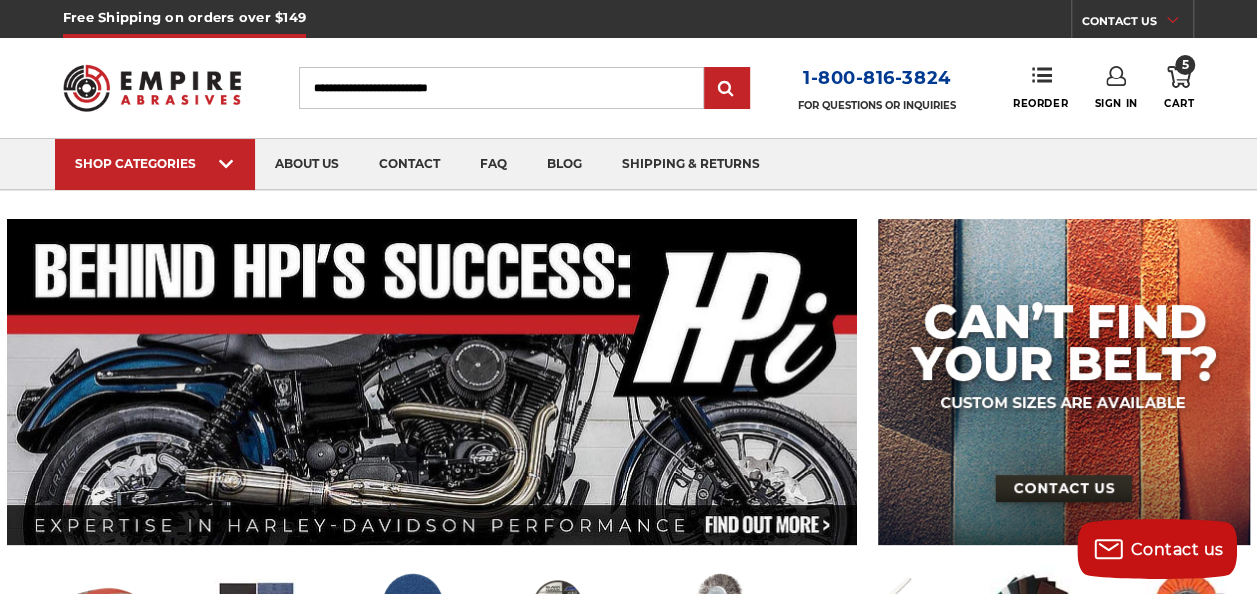 click 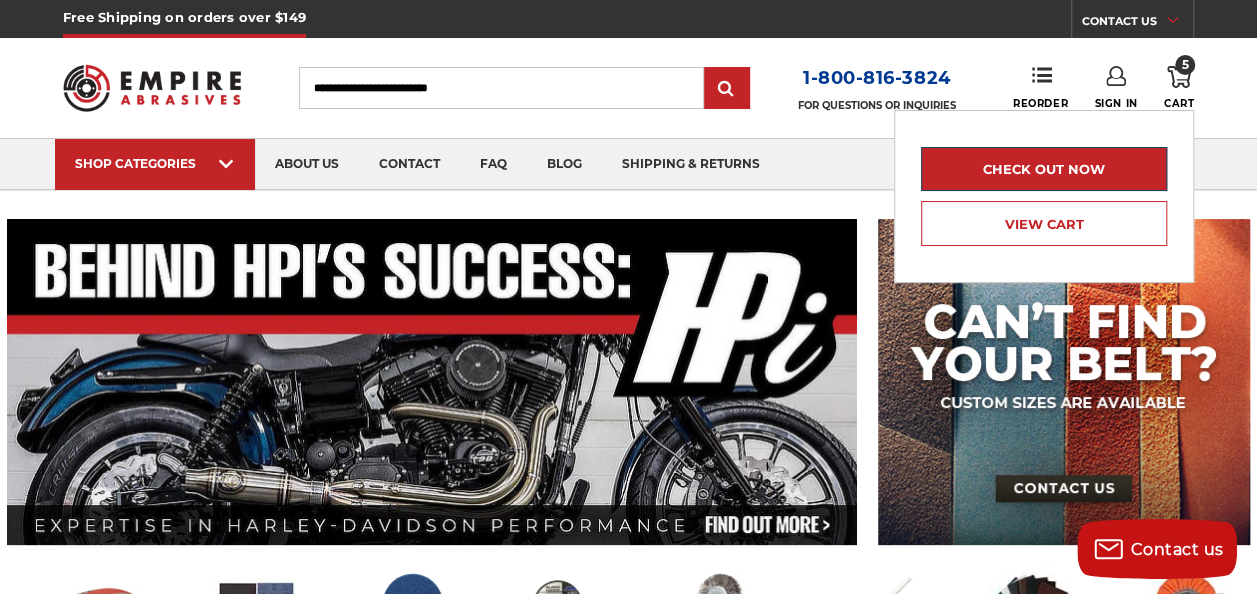 click on "Check out now" at bounding box center (1044, 169) 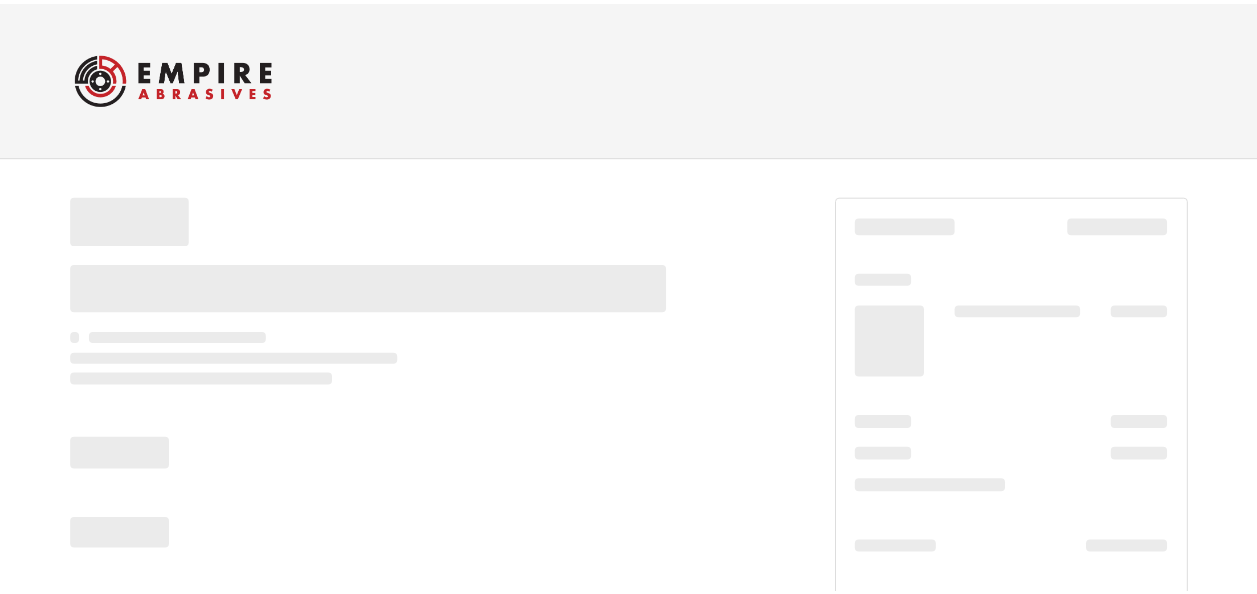 scroll, scrollTop: 0, scrollLeft: 0, axis: both 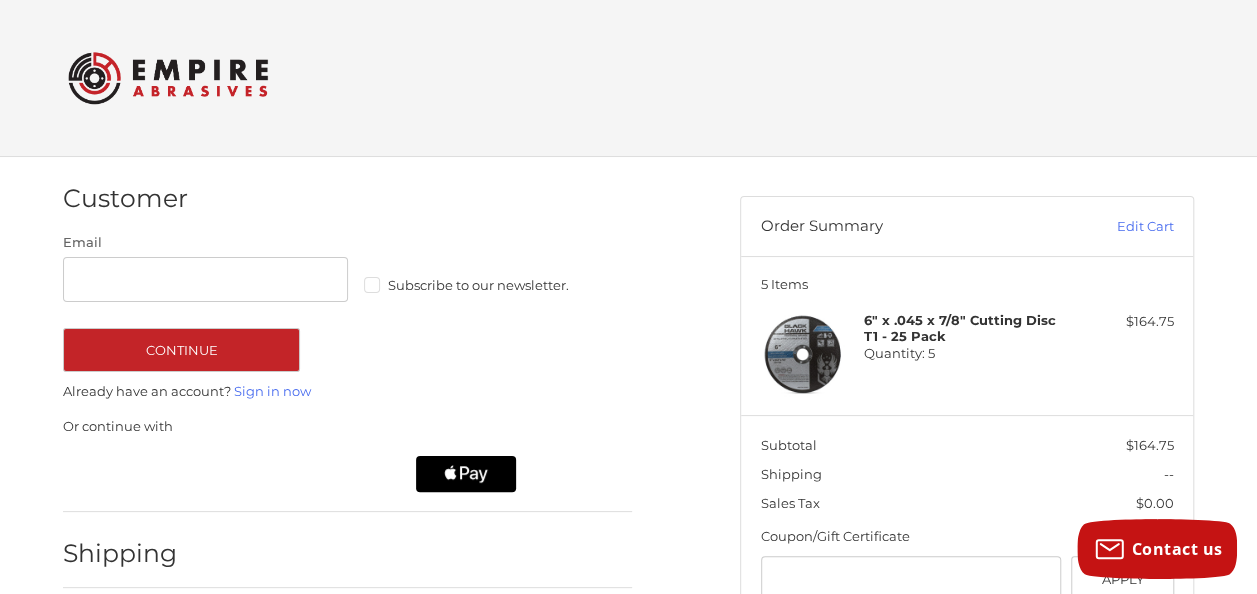 click at bounding box center (168, 78) 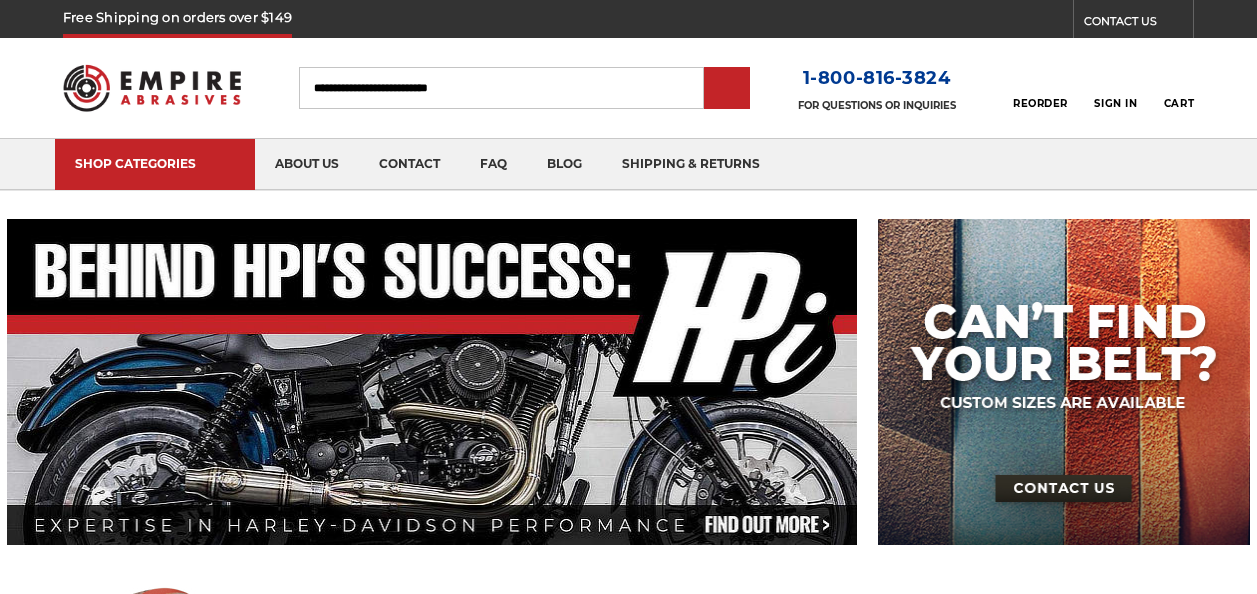 scroll, scrollTop: 0, scrollLeft: 0, axis: both 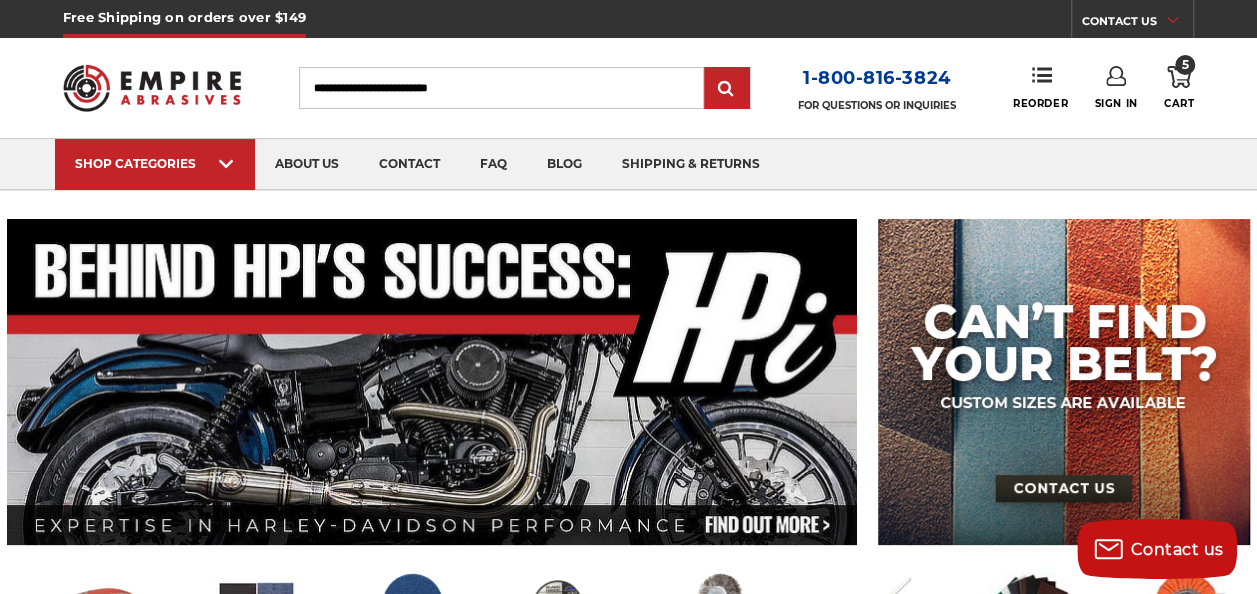 click 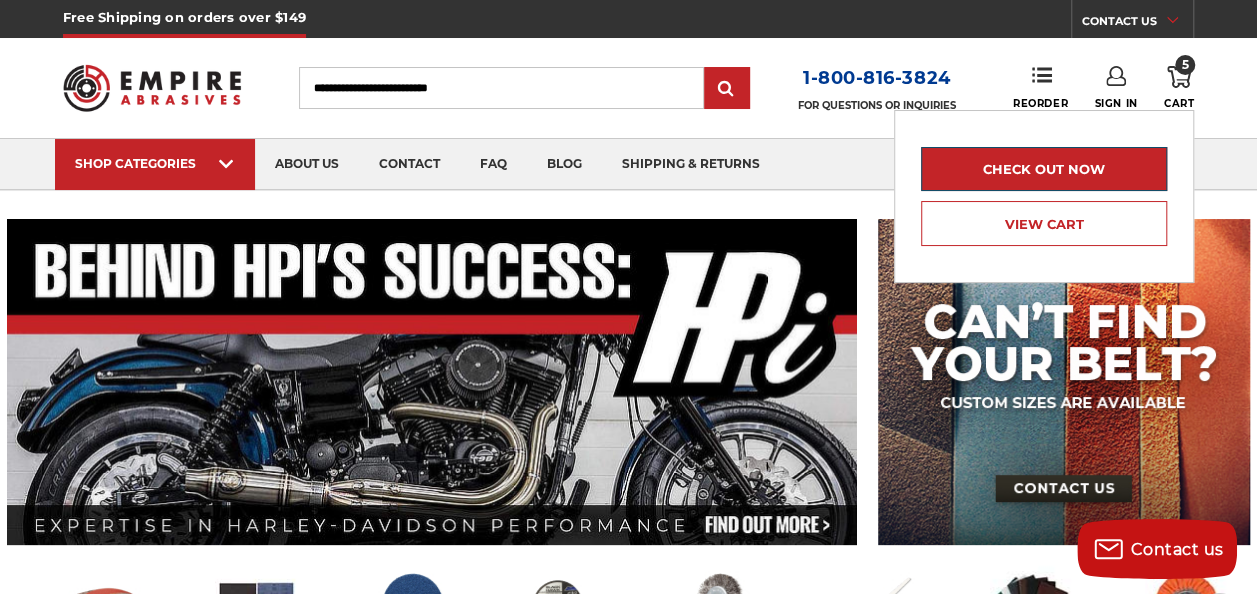 click on "Check out now" at bounding box center [1044, 169] 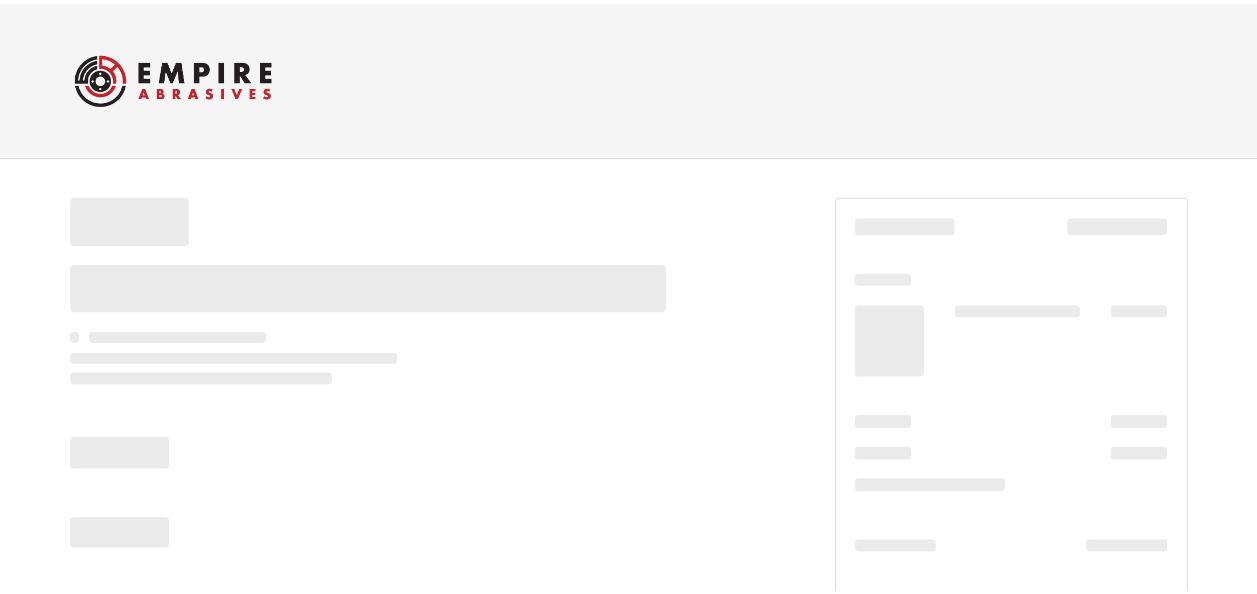 scroll, scrollTop: 0, scrollLeft: 0, axis: both 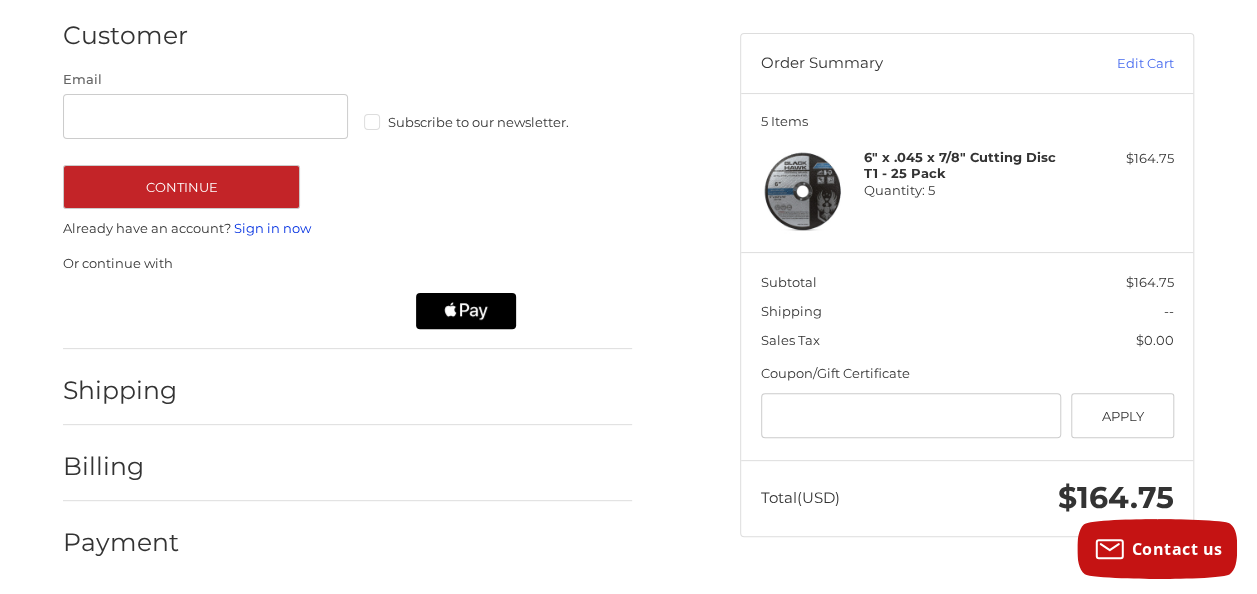 click on "Sign in now" at bounding box center (272, 228) 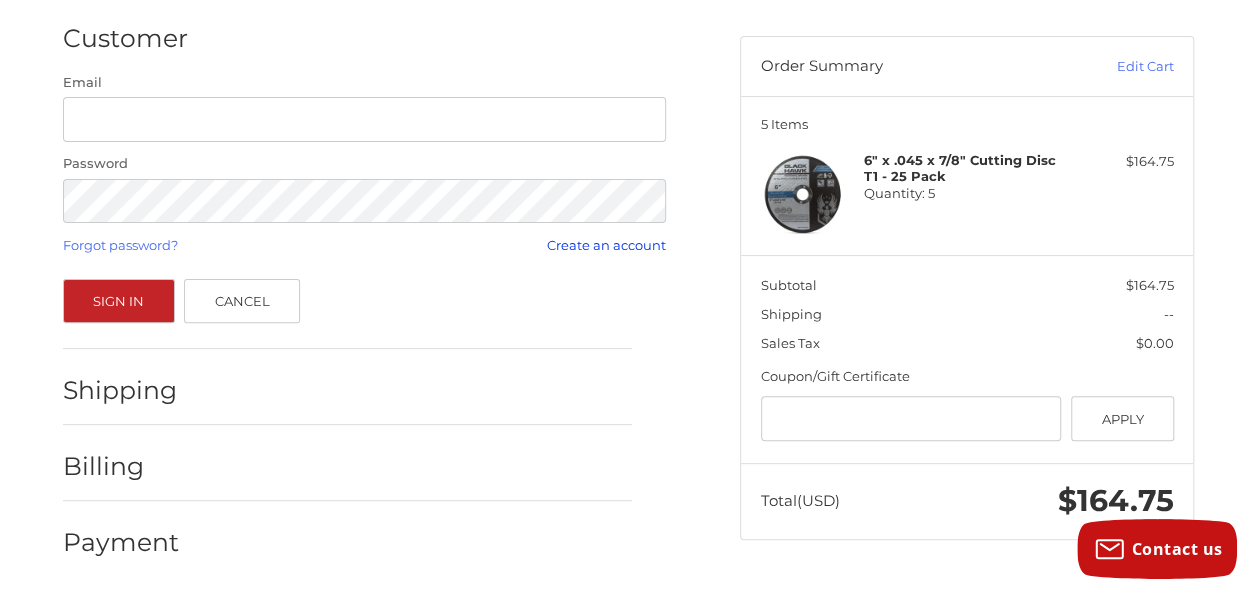 click on "Create an account" at bounding box center [606, 245] 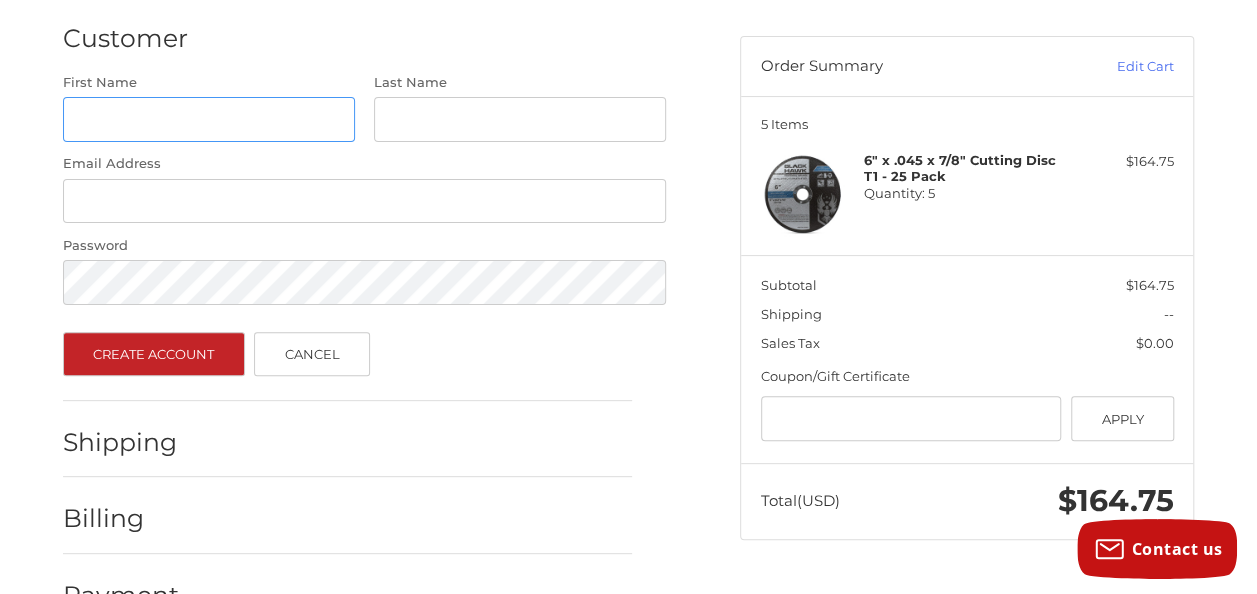 click on "First Name" at bounding box center (209, 119) 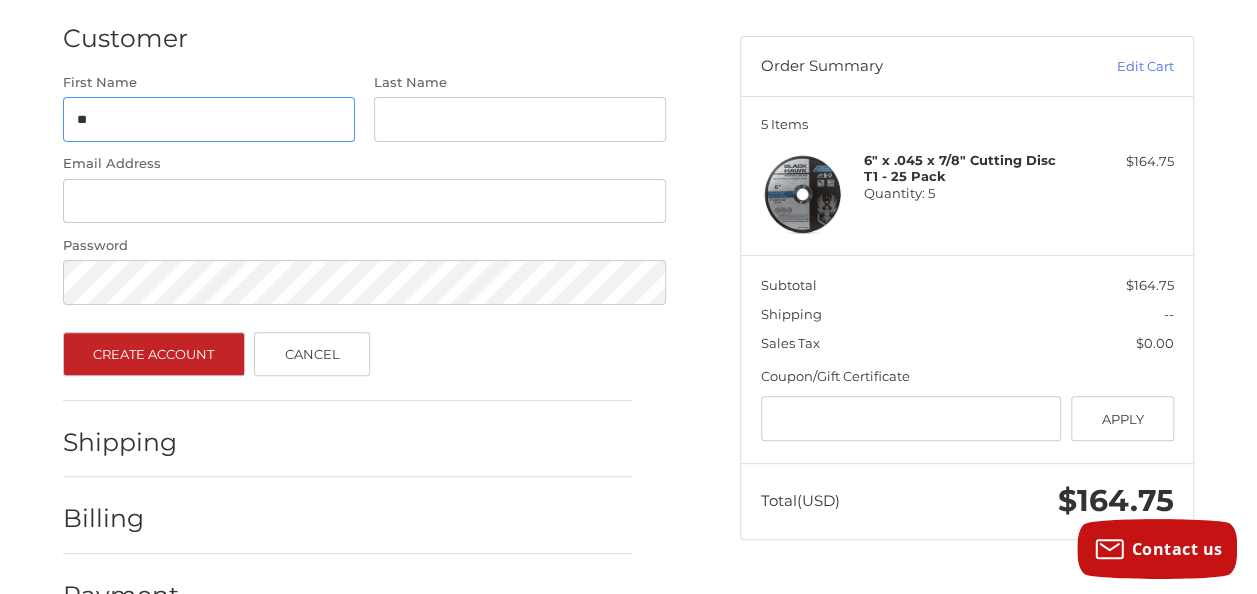 type on "*" 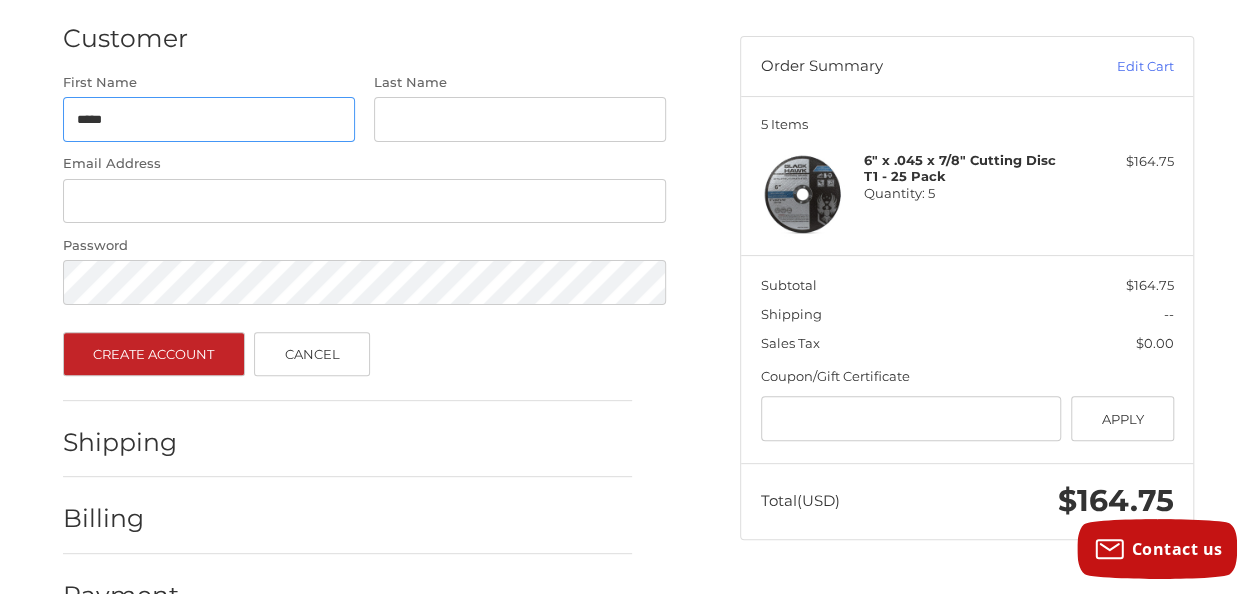 type on "*****" 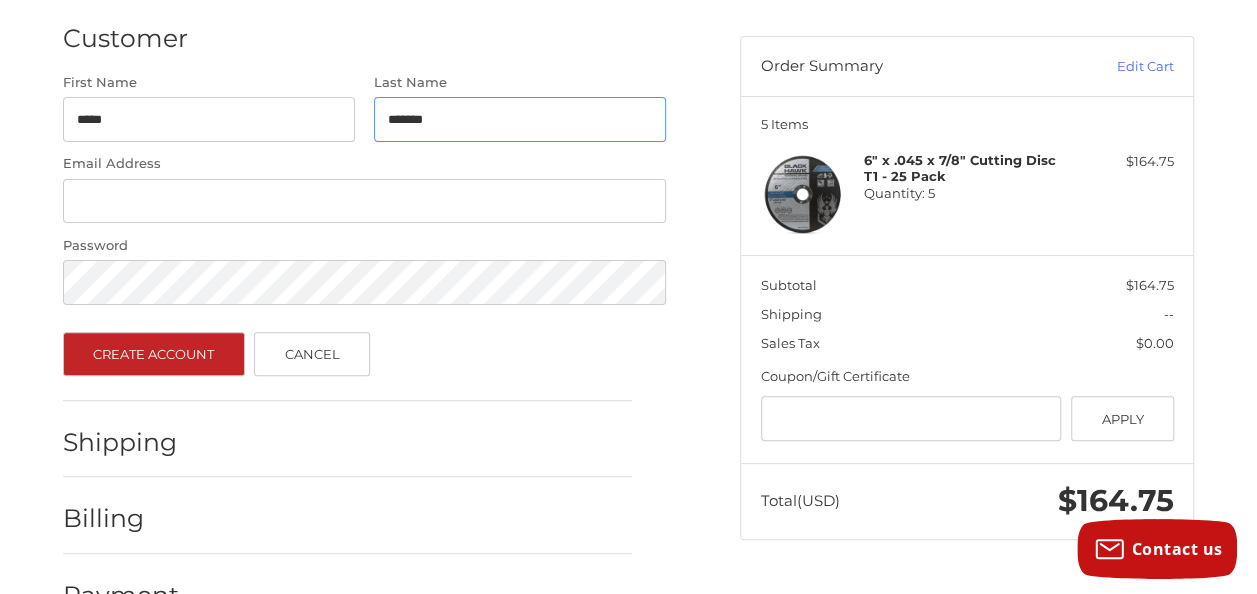 type on "*******" 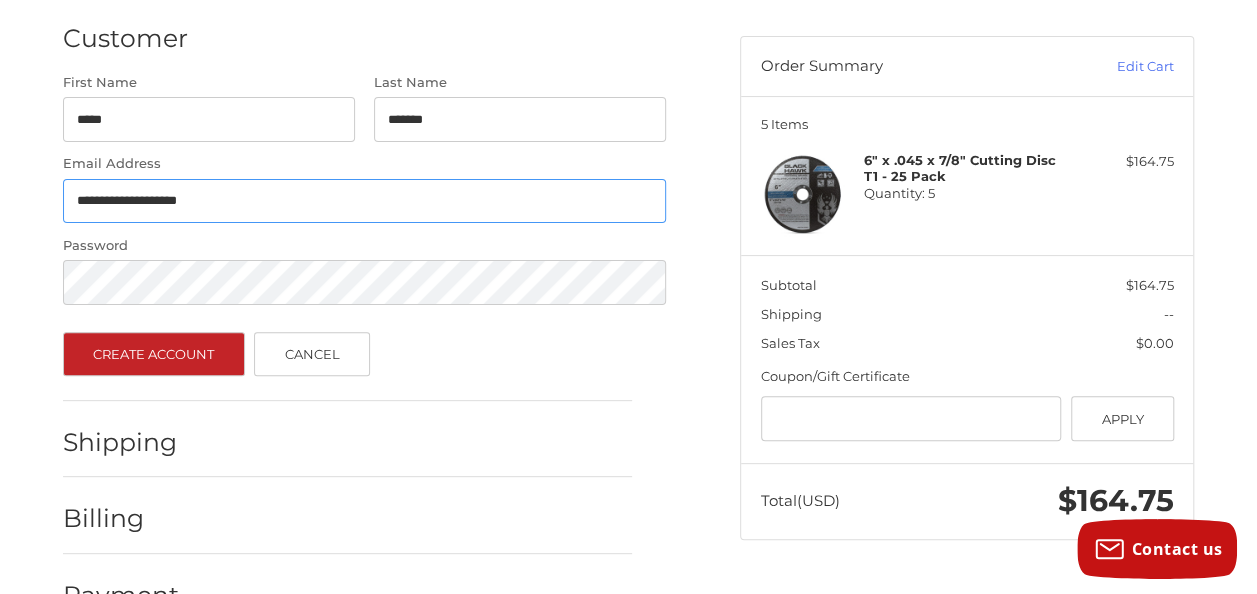 type on "**********" 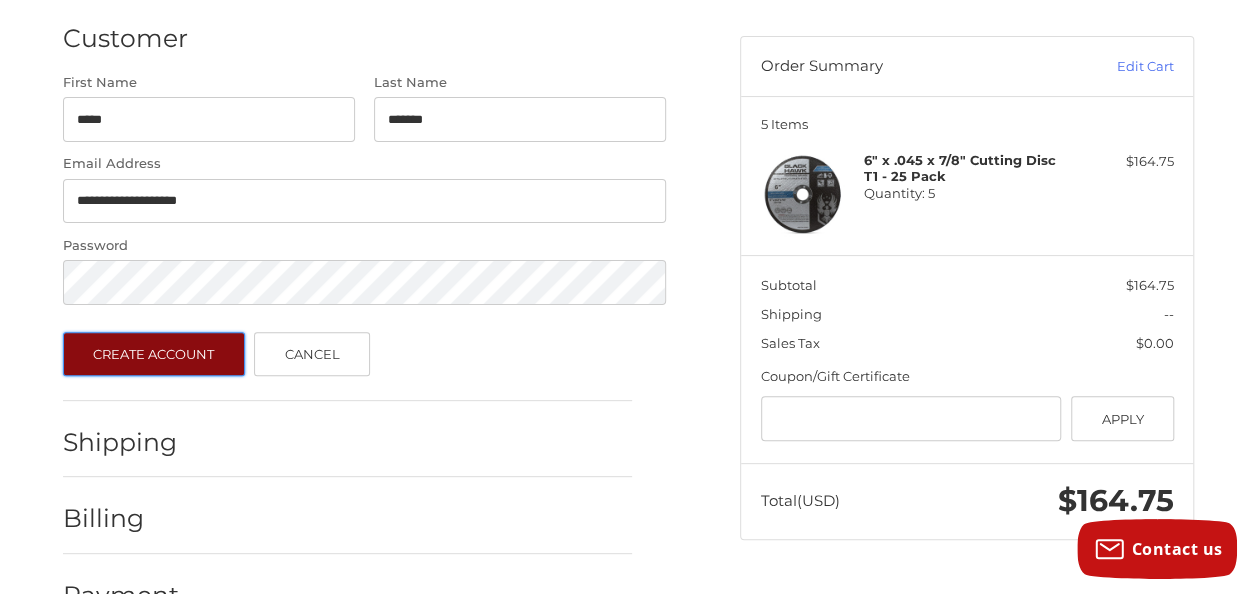 click on "Create Account" at bounding box center [154, 354] 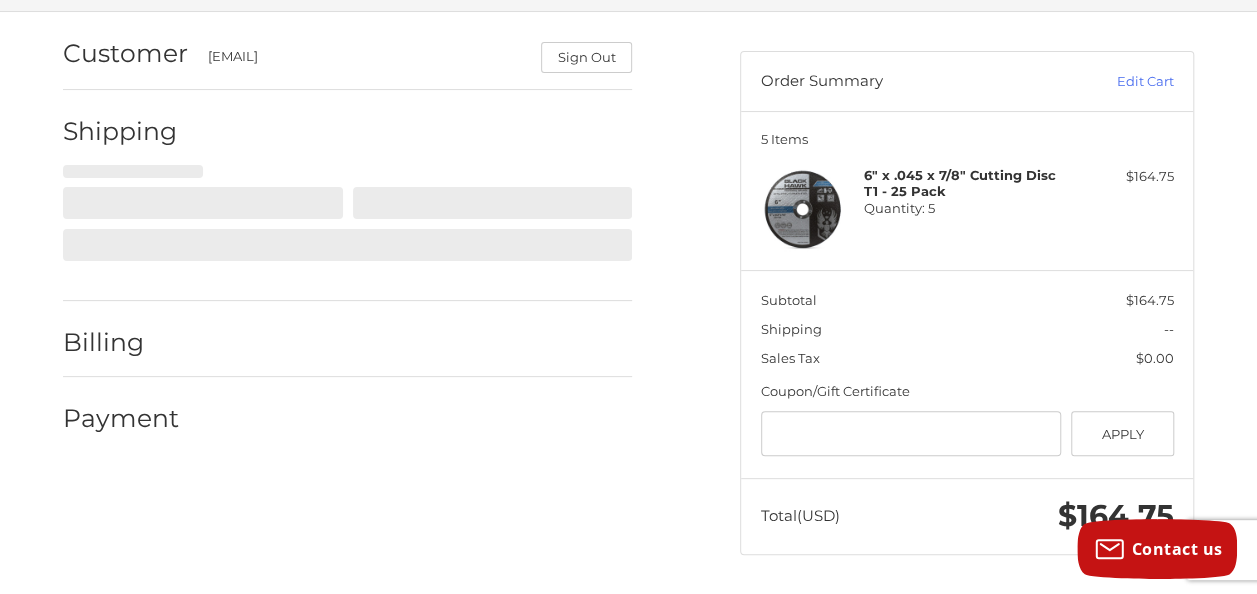 select on "**" 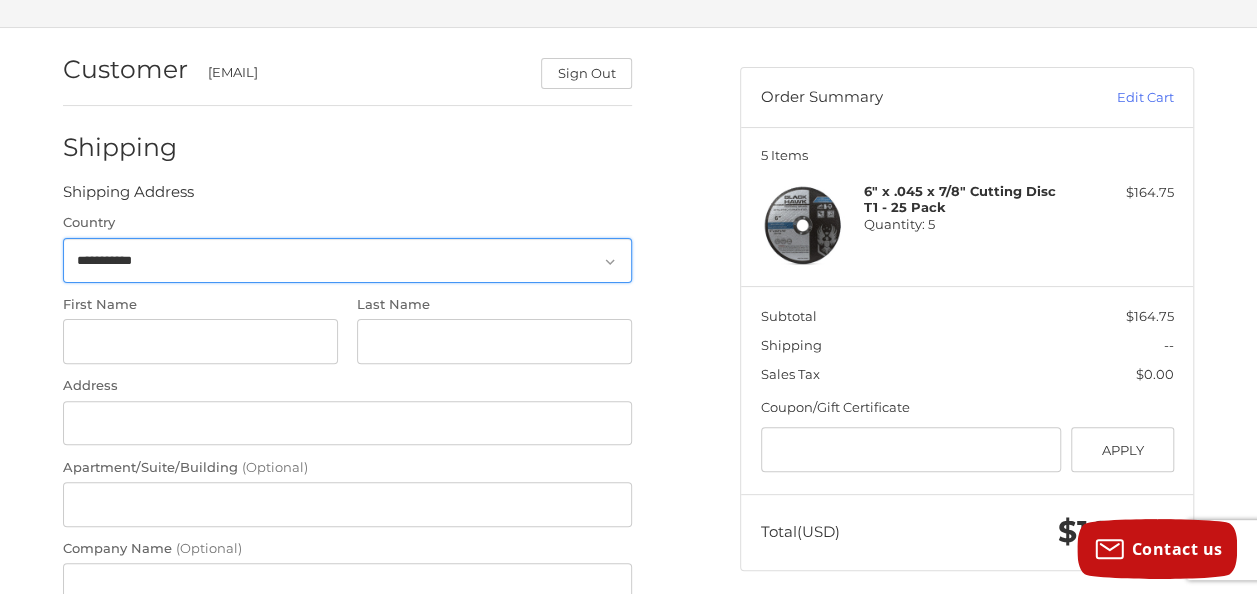 scroll, scrollTop: 114, scrollLeft: 0, axis: vertical 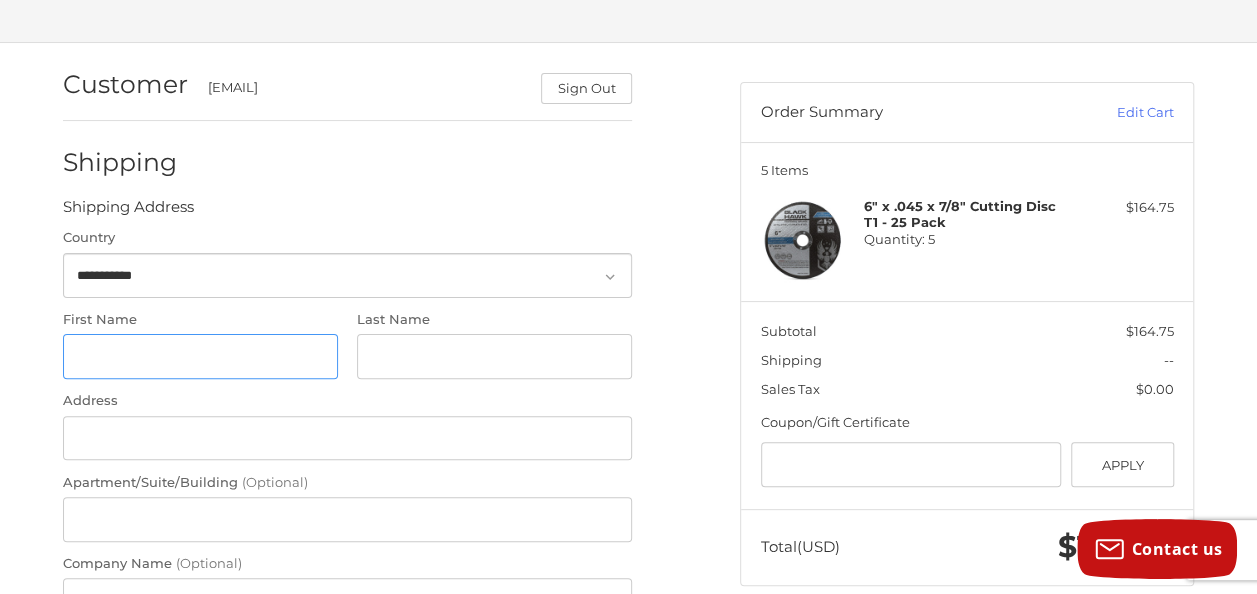 click on "First Name" at bounding box center (200, 356) 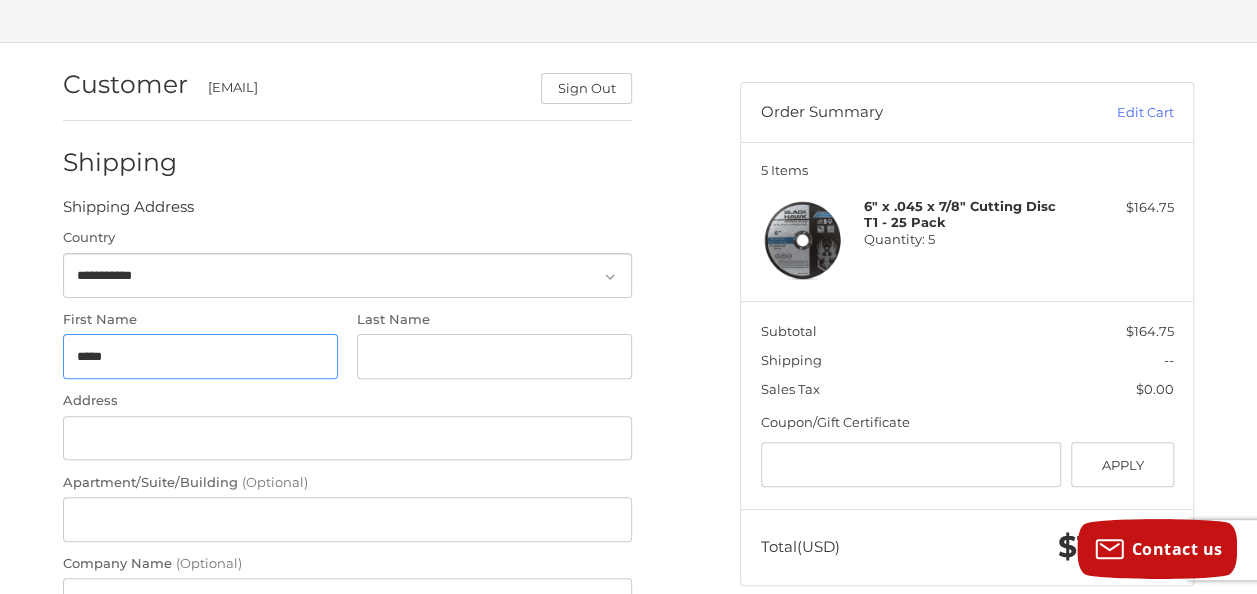 type on "*****" 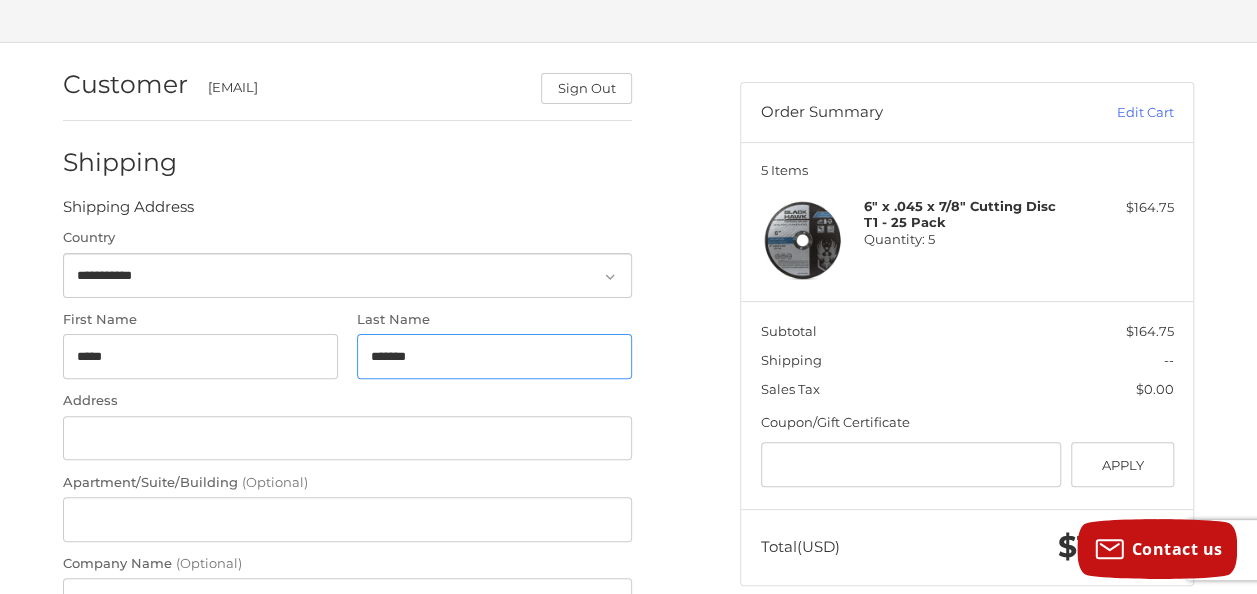 type on "*******" 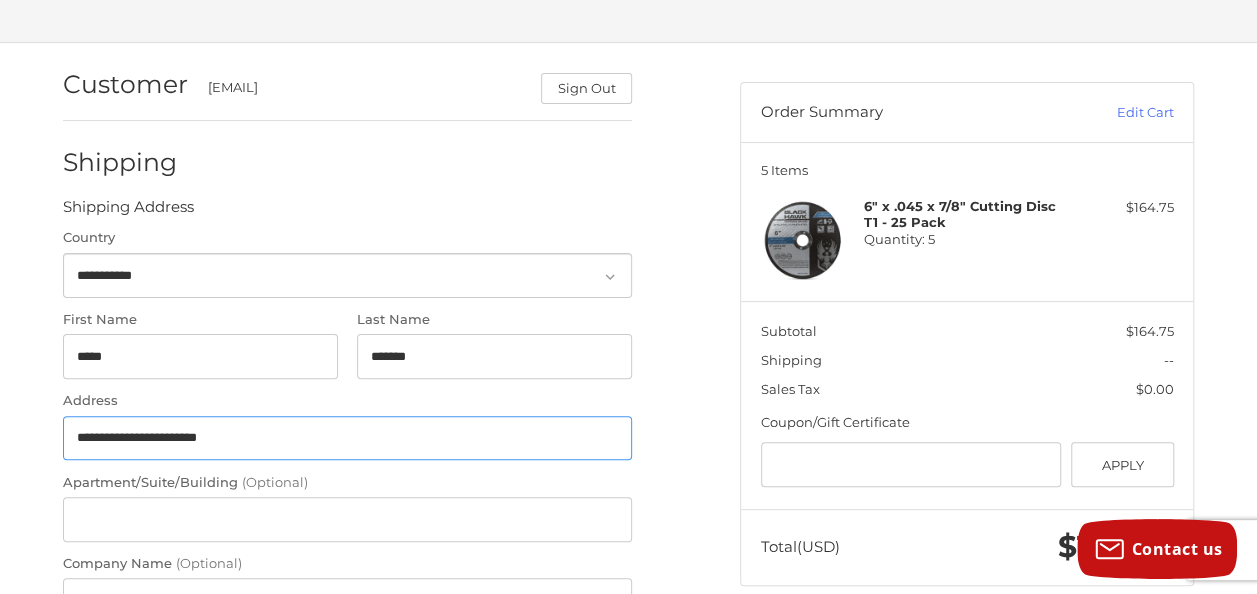 type on "**********" 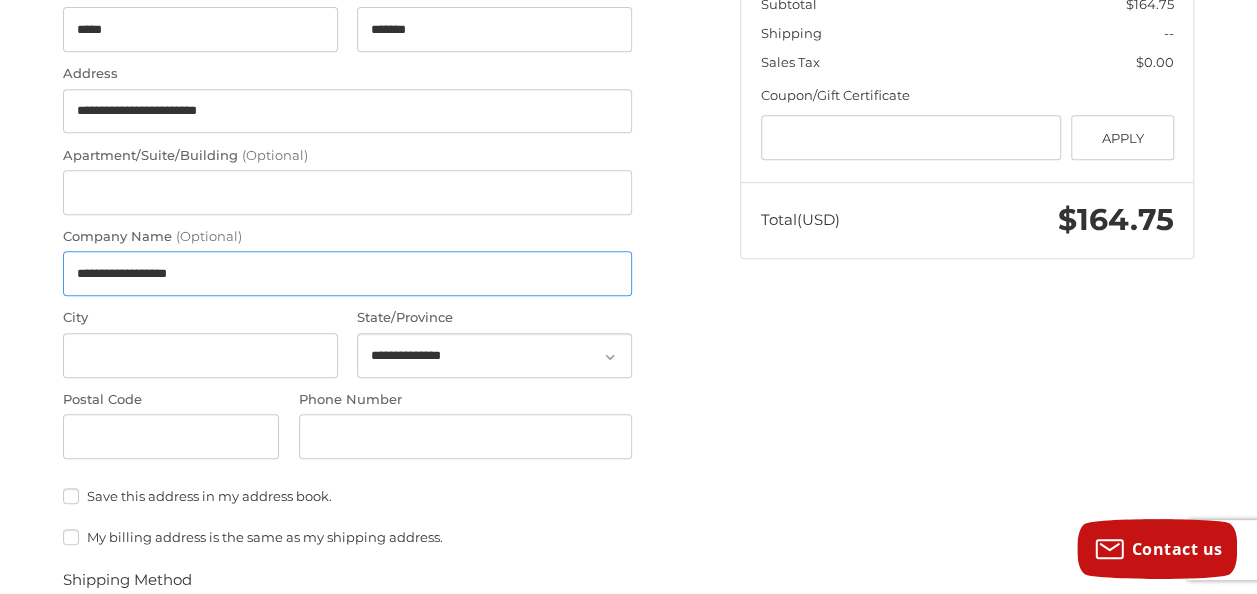 scroll, scrollTop: 460, scrollLeft: 0, axis: vertical 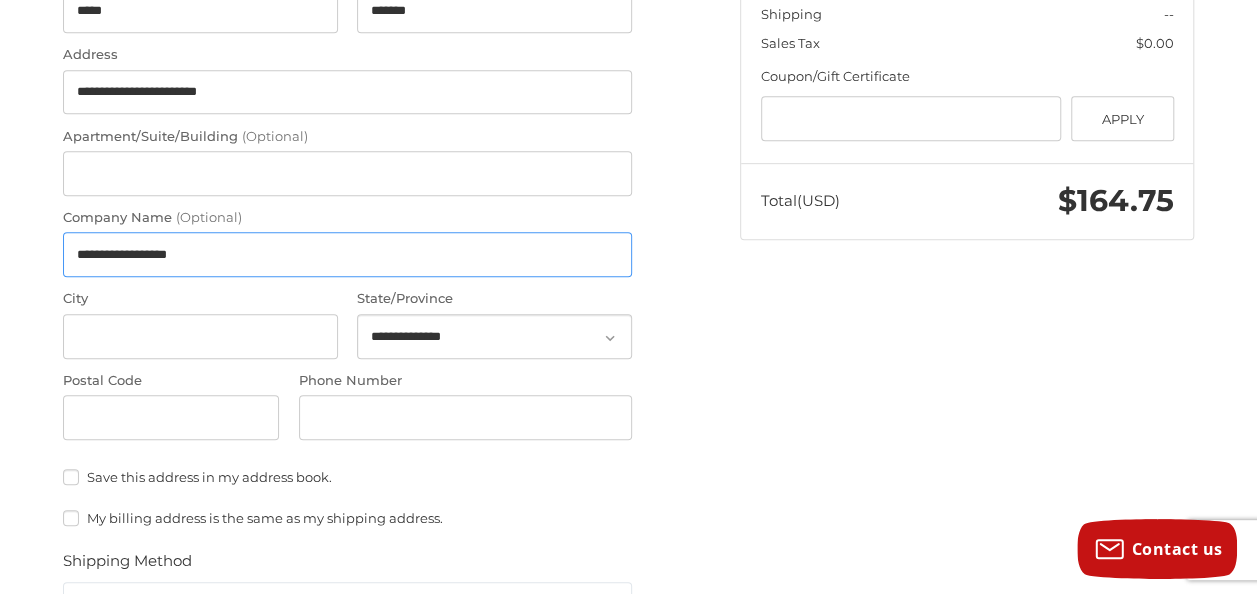 type on "**********" 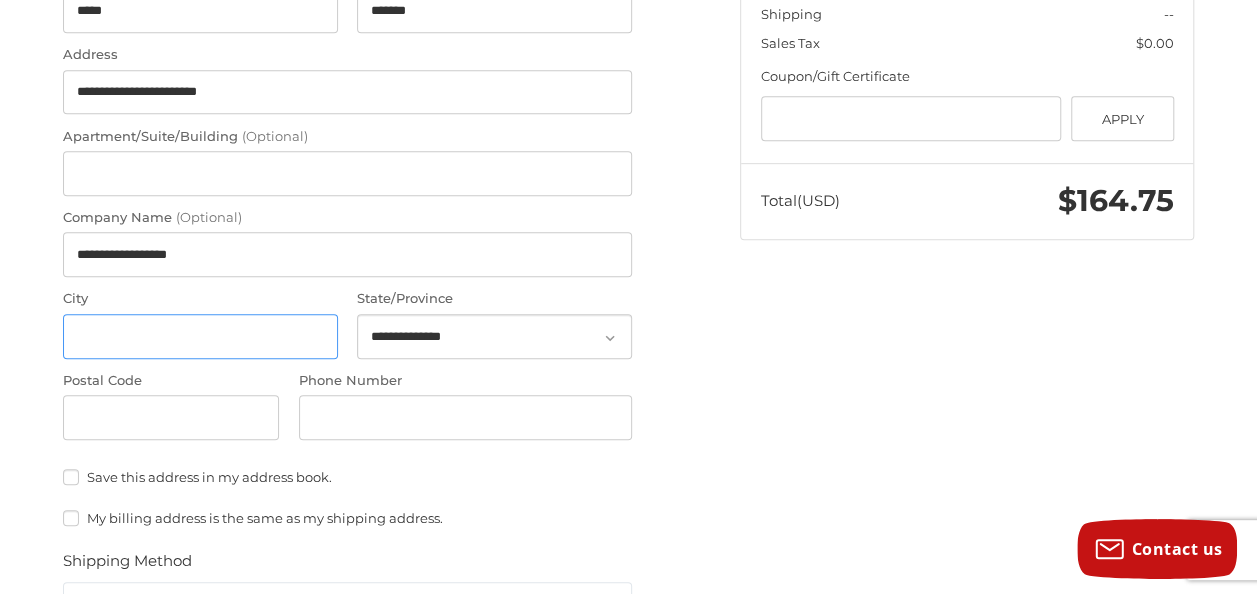 click on "City" at bounding box center (200, 336) 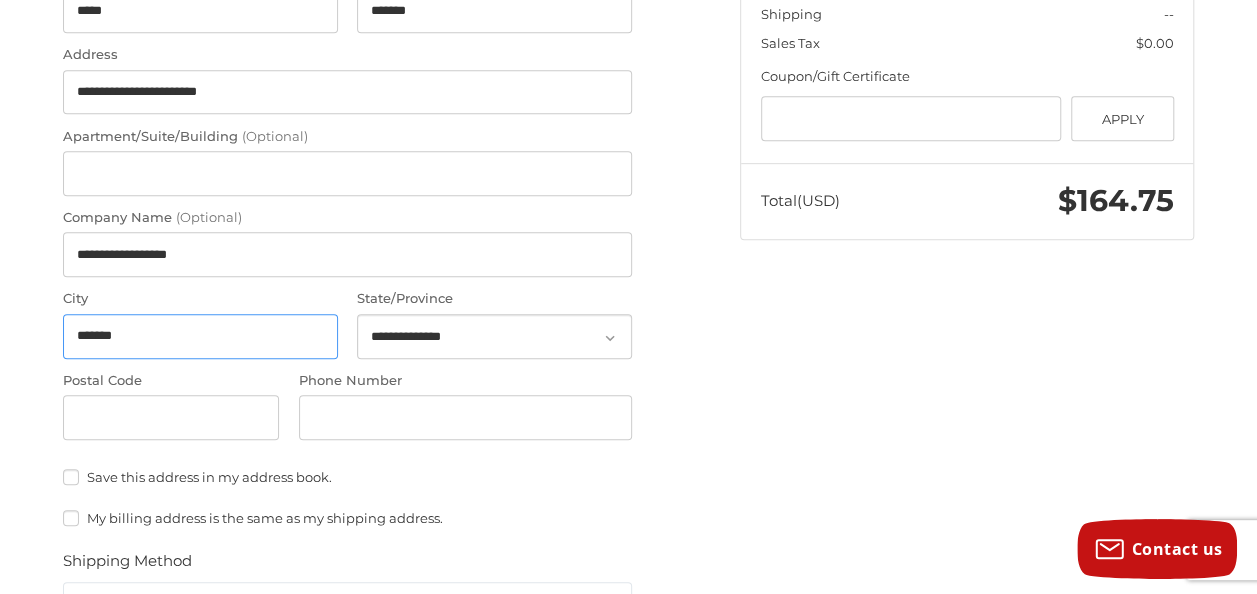 type on "*******" 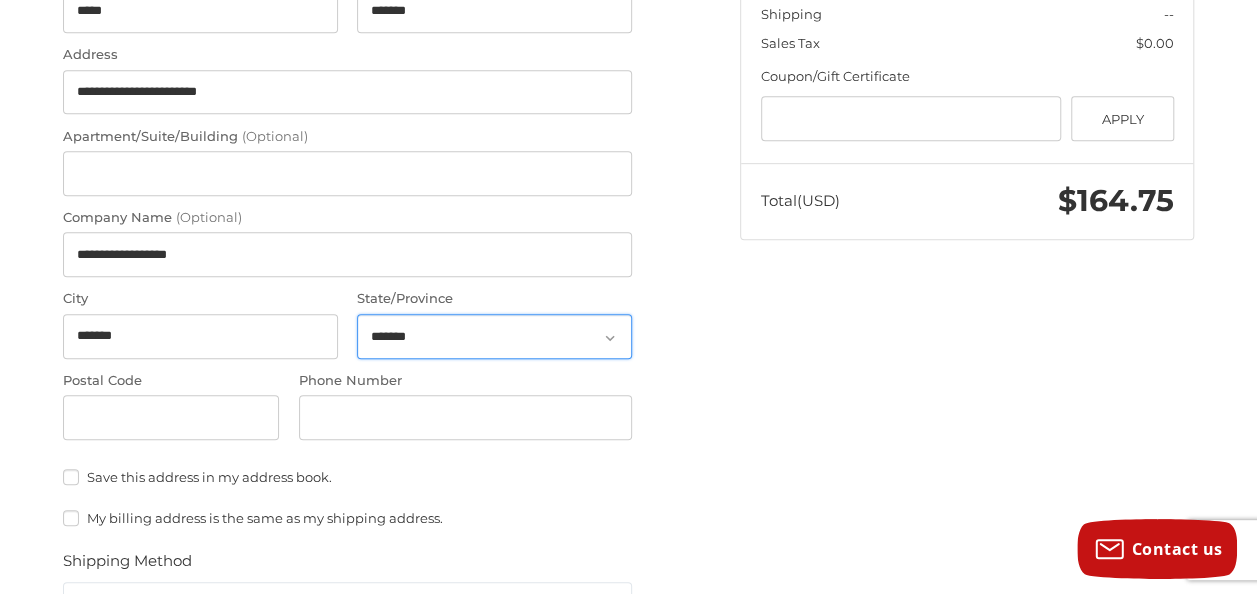 select on "**" 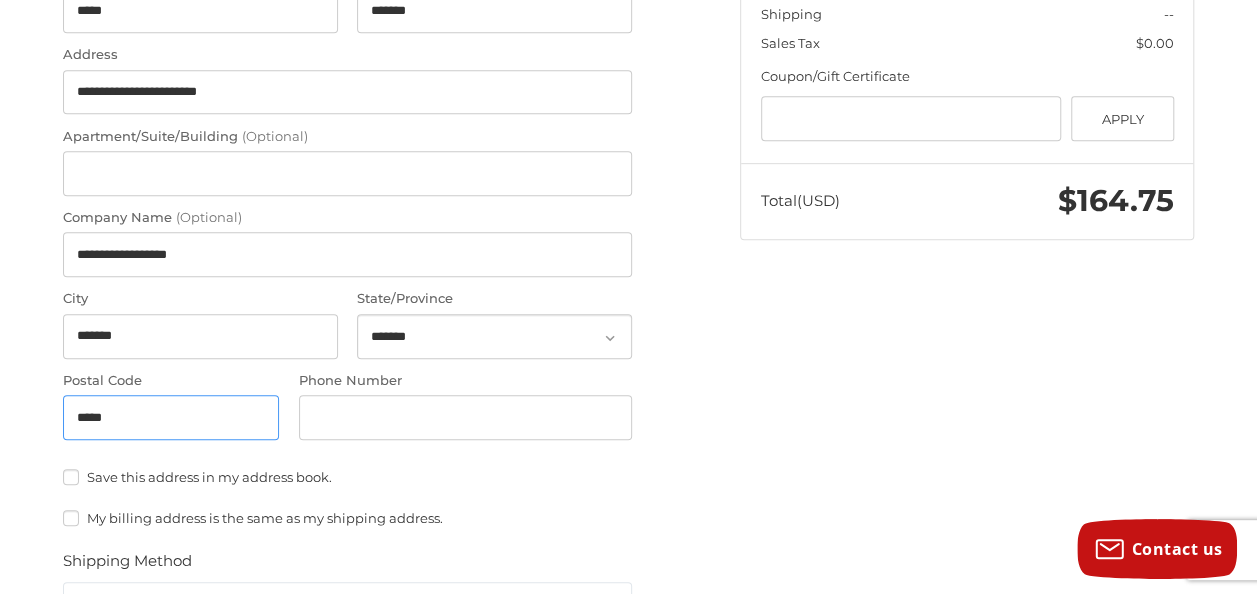 type on "*****" 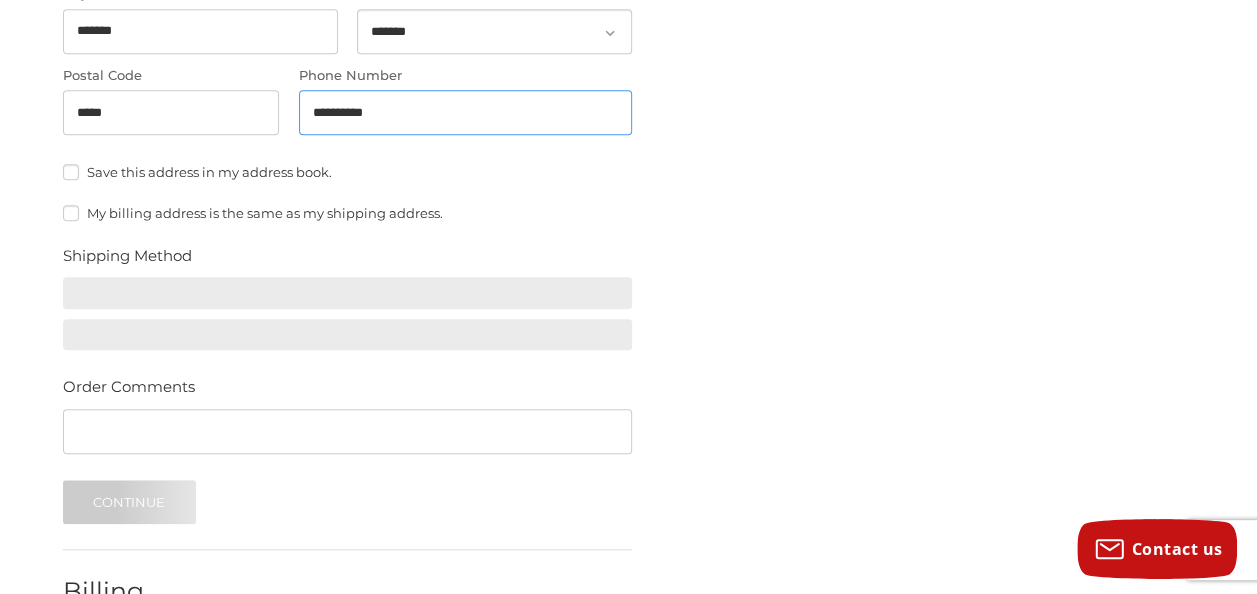 scroll, scrollTop: 794, scrollLeft: 0, axis: vertical 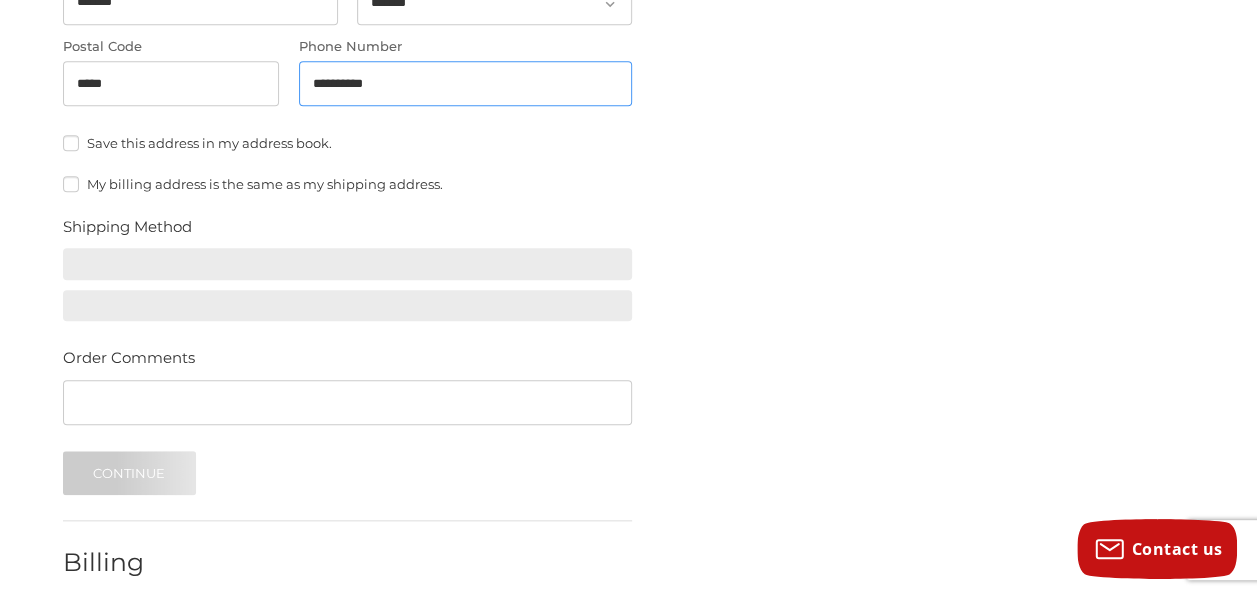 type on "**********" 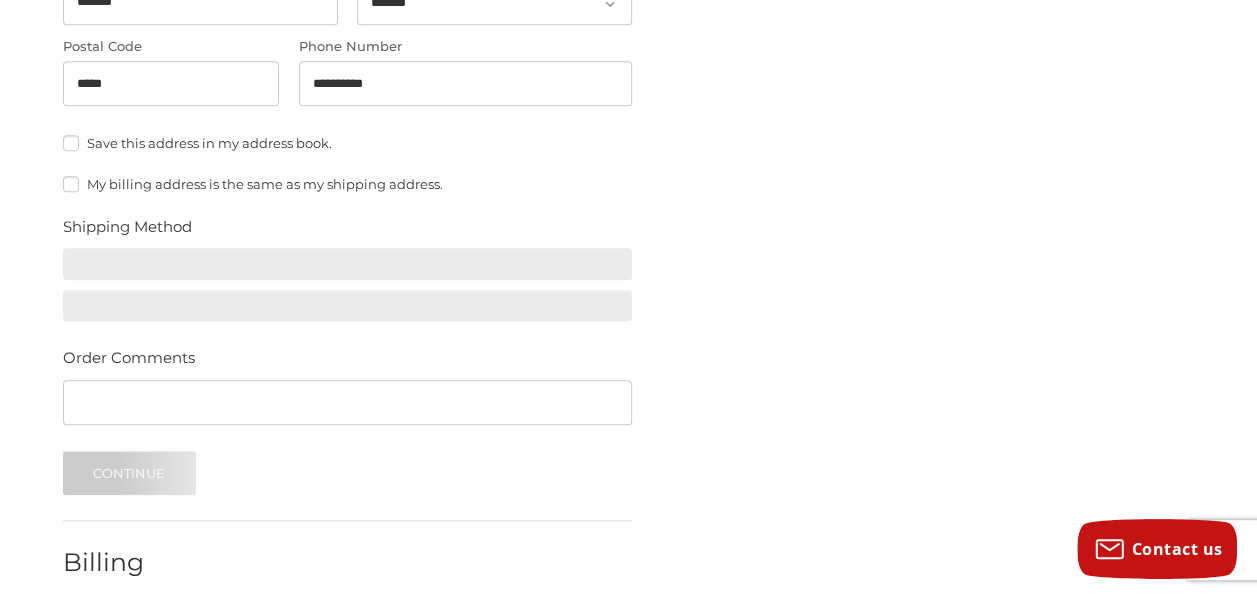 click at bounding box center (347, 264) 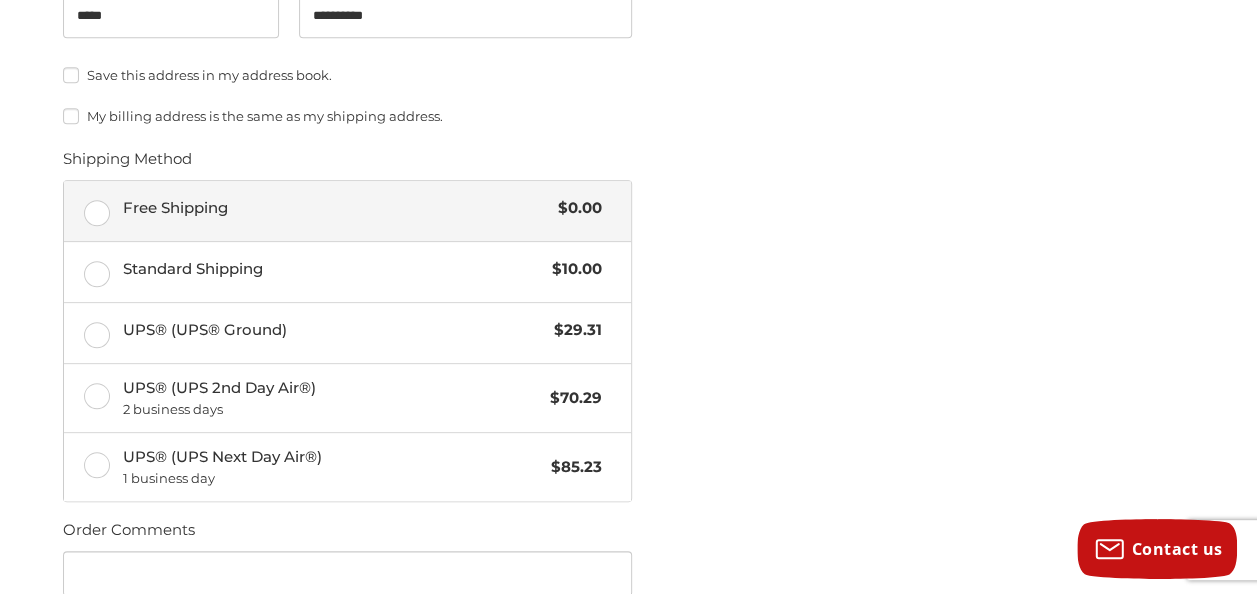 scroll, scrollTop: 860, scrollLeft: 0, axis: vertical 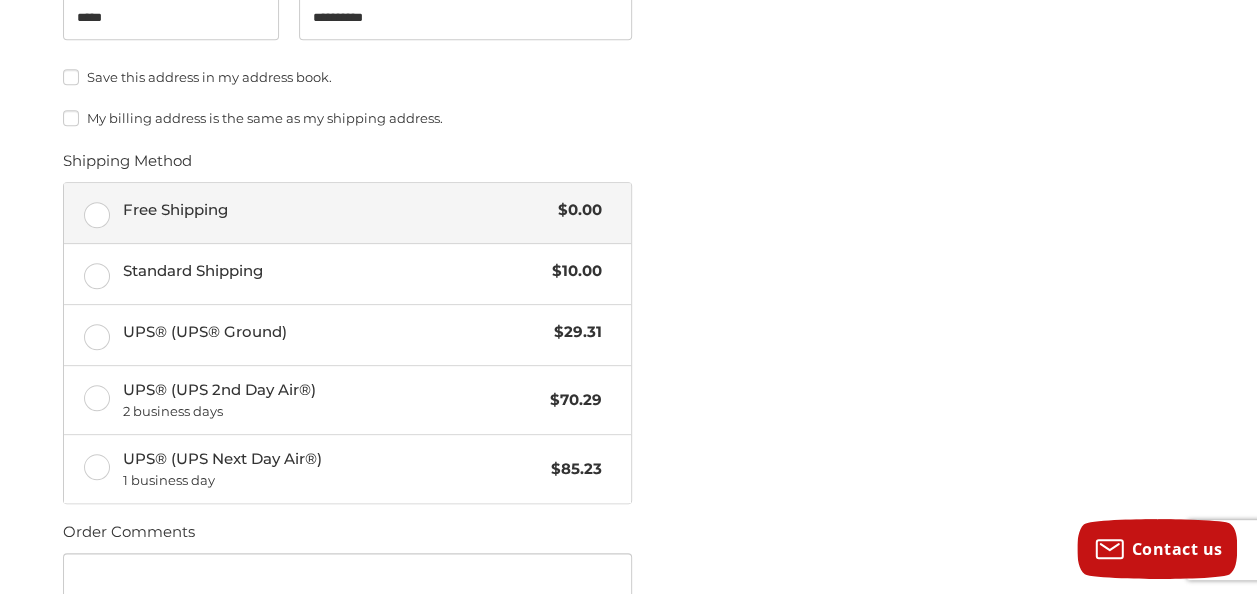 click on "Free Shipping $0.00" at bounding box center [347, 213] 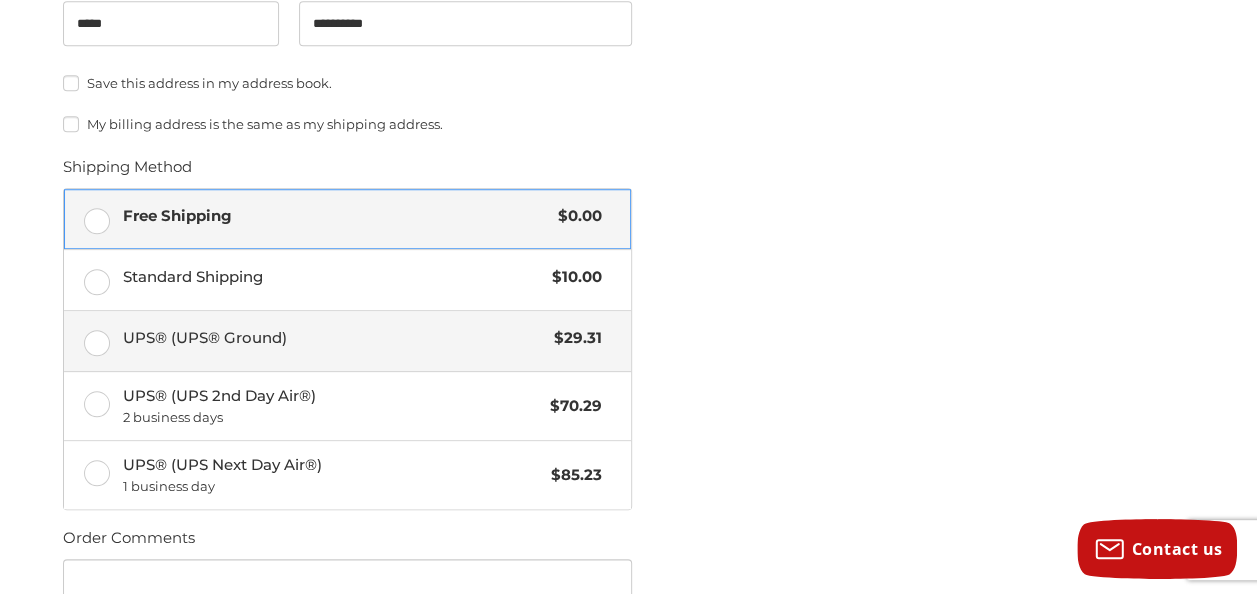 scroll, scrollTop: 860, scrollLeft: 0, axis: vertical 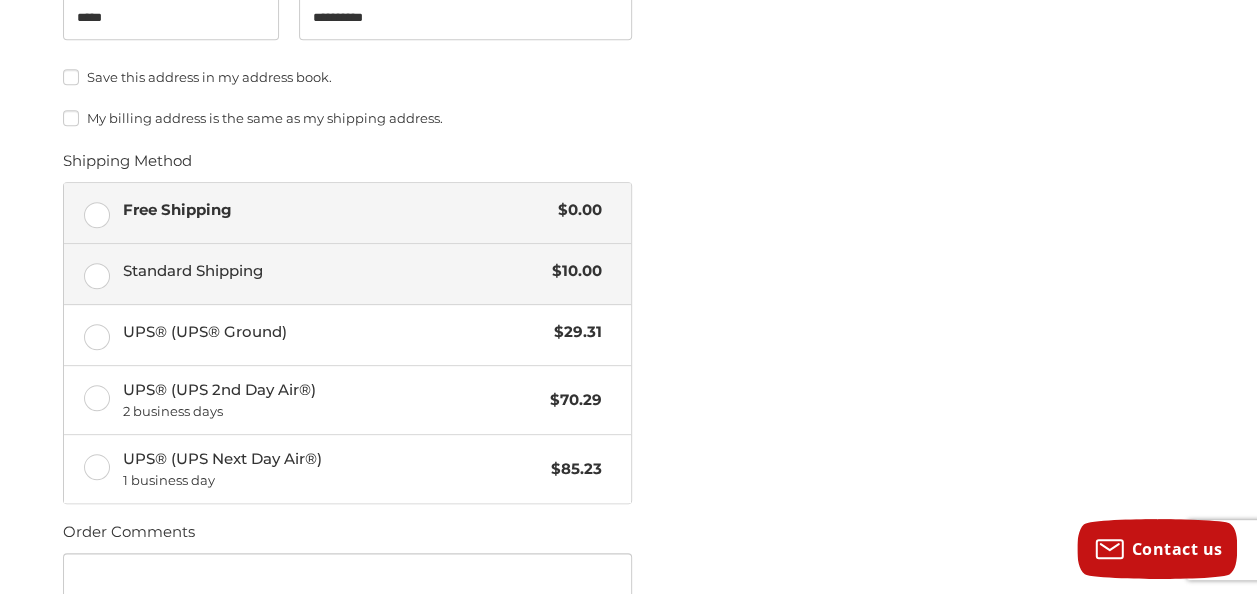 click on "Standard Shipping $10.00" at bounding box center [347, 274] 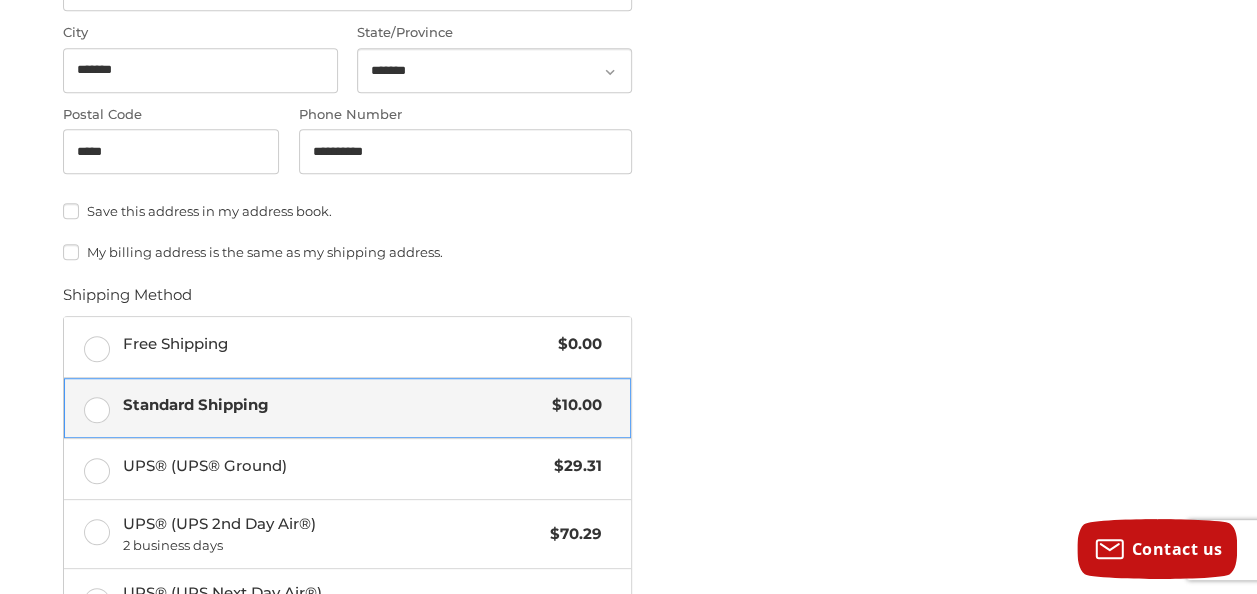 scroll, scrollTop: 1126, scrollLeft: 0, axis: vertical 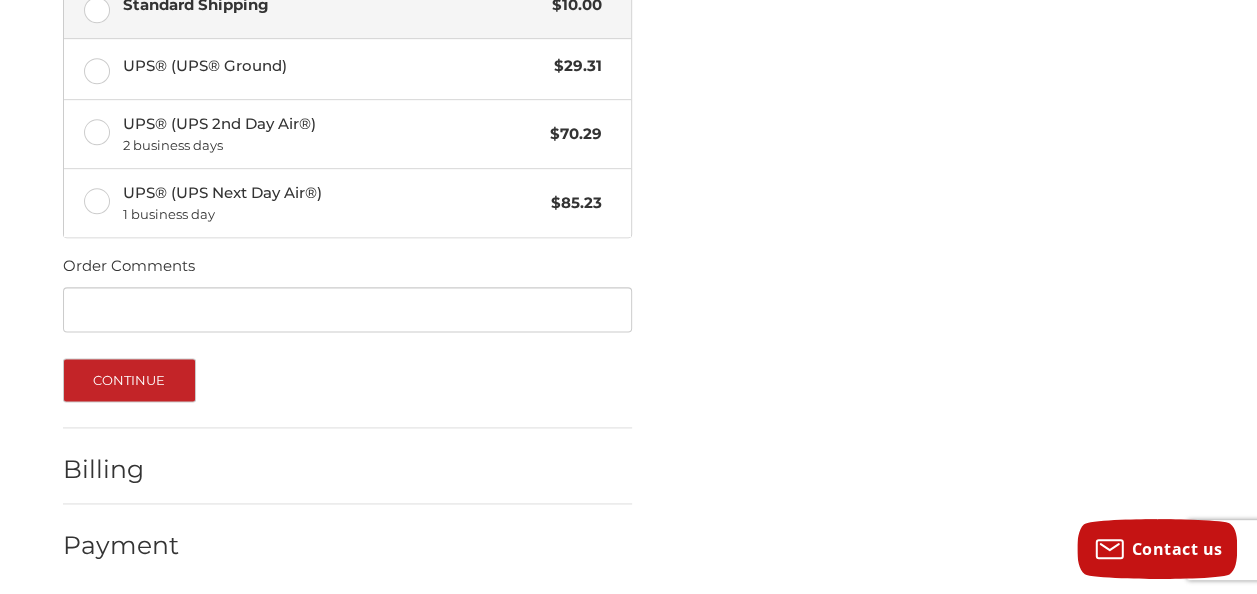 drag, startPoint x: 621, startPoint y: 562, endPoint x: 610, endPoint y: 570, distance: 13.601471 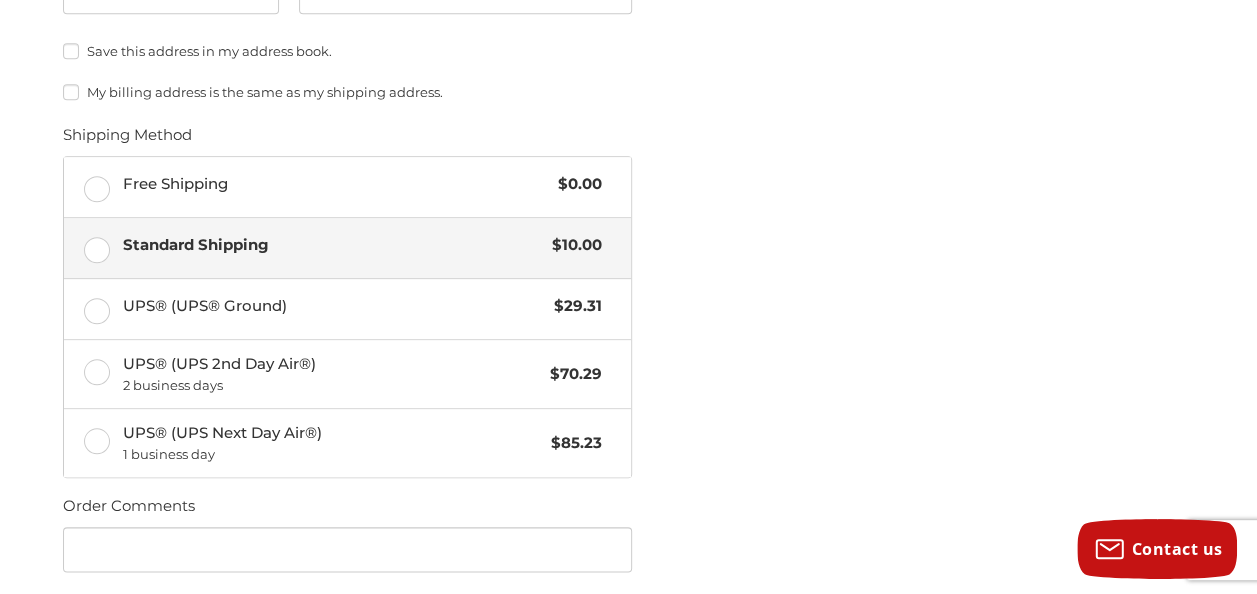 scroll, scrollTop: 860, scrollLeft: 0, axis: vertical 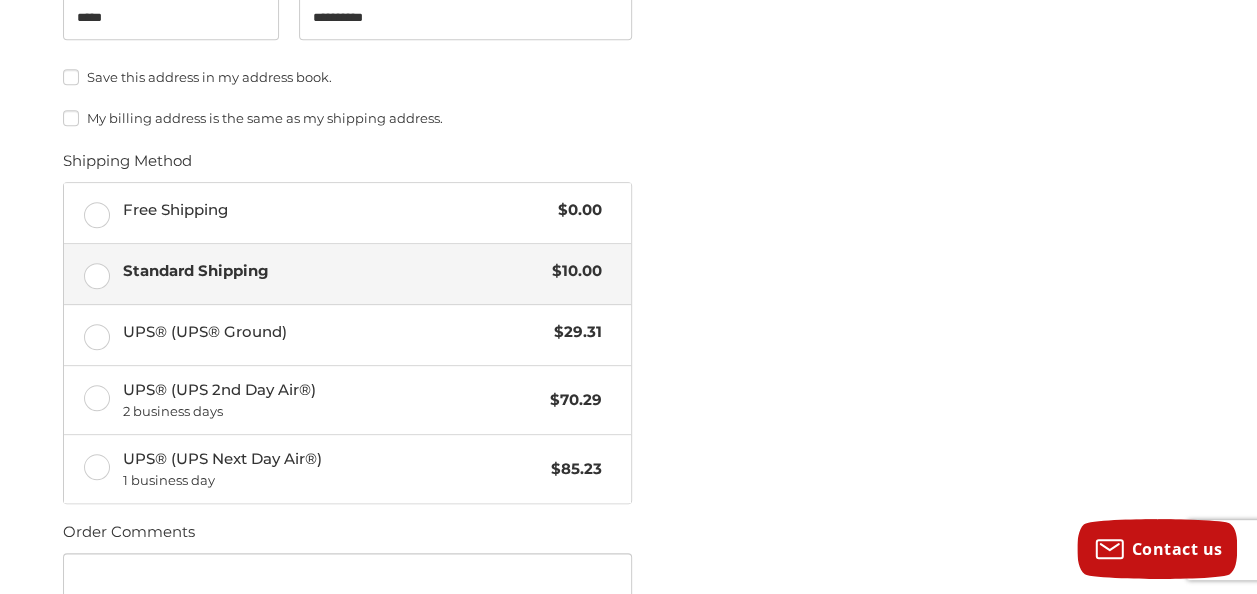 click on "**********" at bounding box center (629, 80) 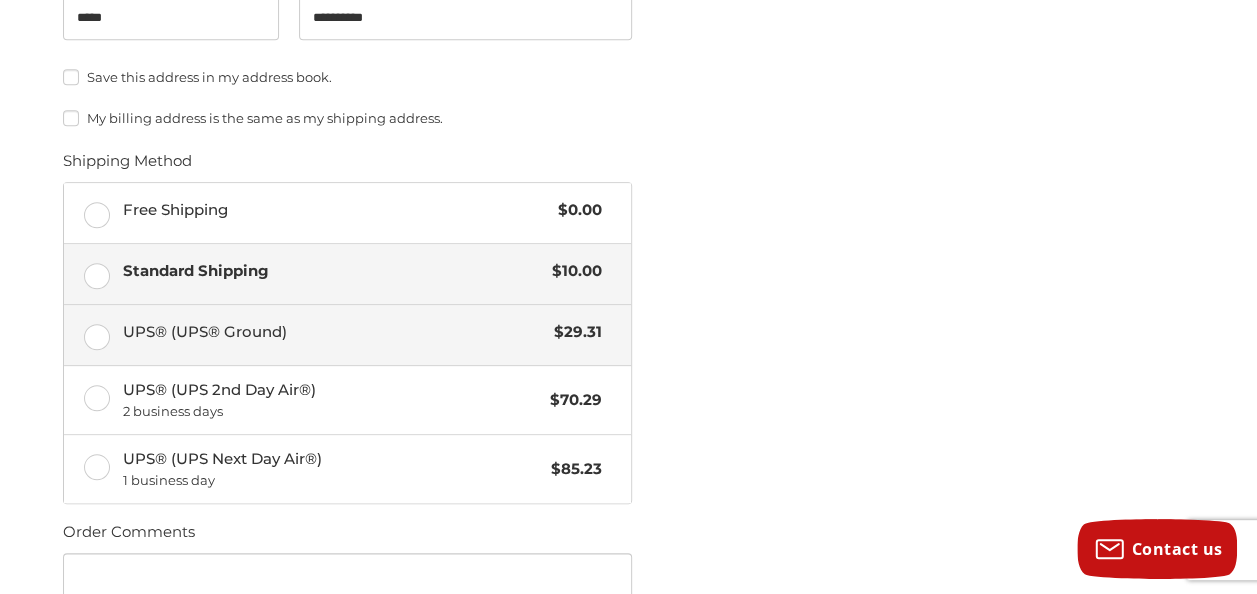 click on "UPS® (UPS® Ground) $29.31" at bounding box center [347, 335] 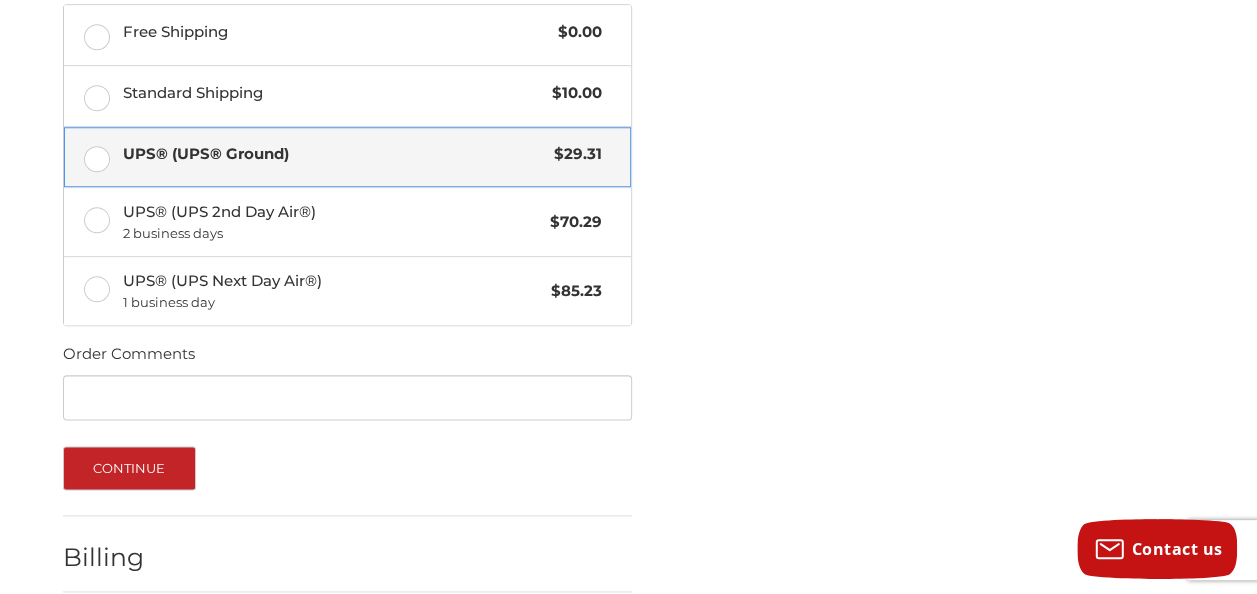 scroll, scrollTop: 1060, scrollLeft: 0, axis: vertical 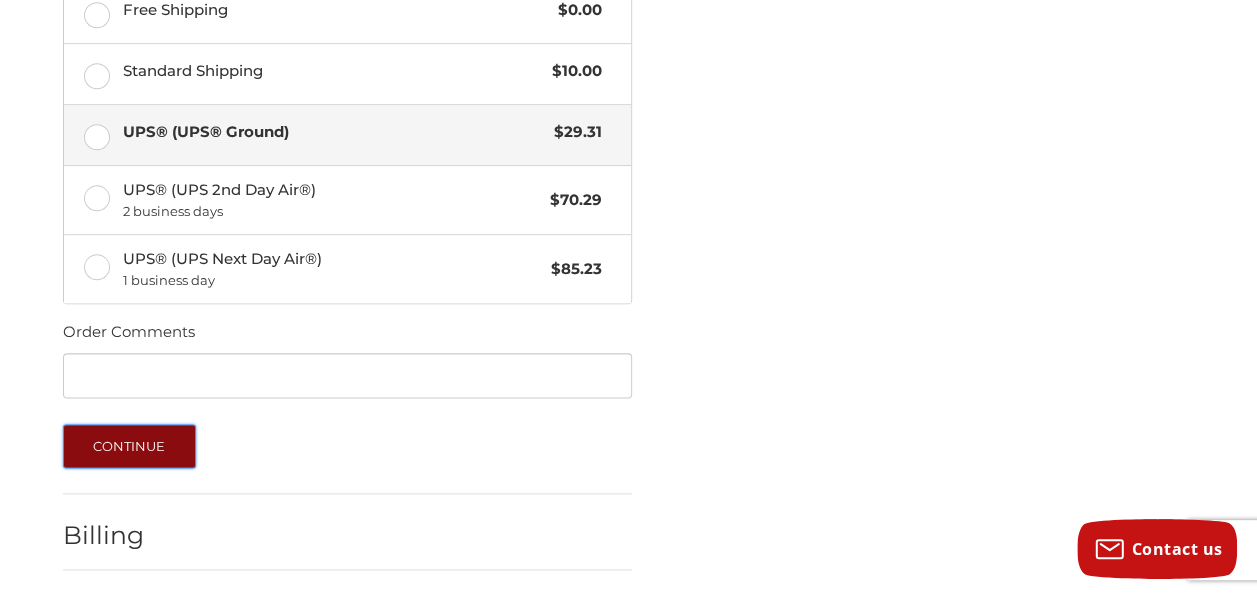 click on "Continue" at bounding box center (129, 446) 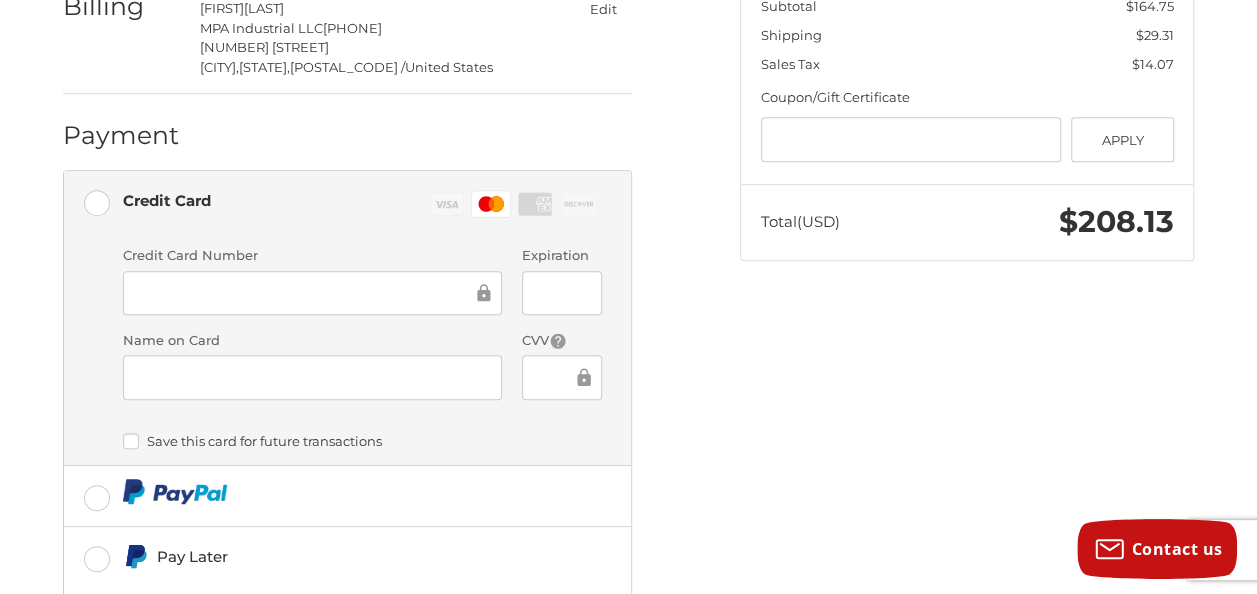 scroll, scrollTop: 750, scrollLeft: 0, axis: vertical 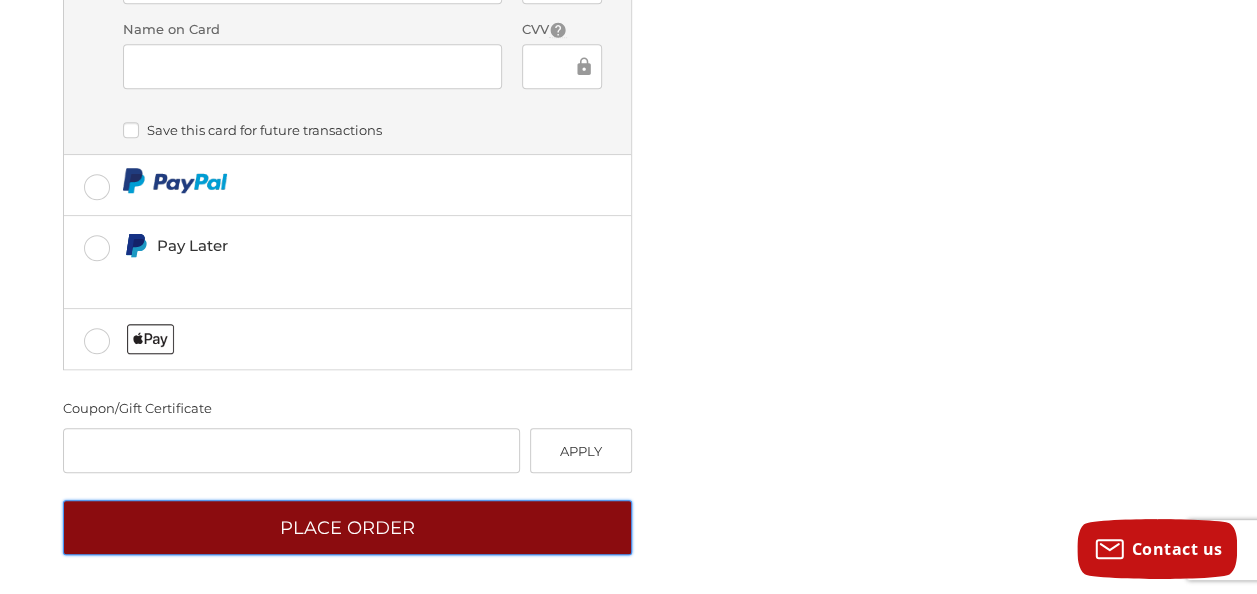 click on "Place Order" at bounding box center [347, 527] 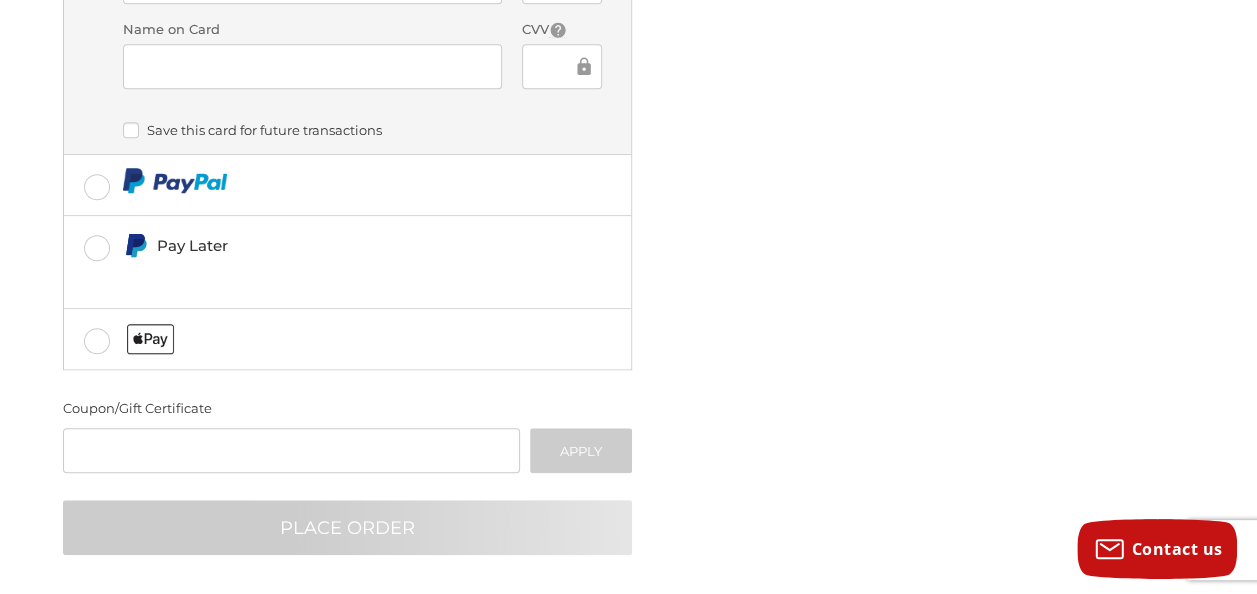 scroll, scrollTop: 120, scrollLeft: 0, axis: vertical 